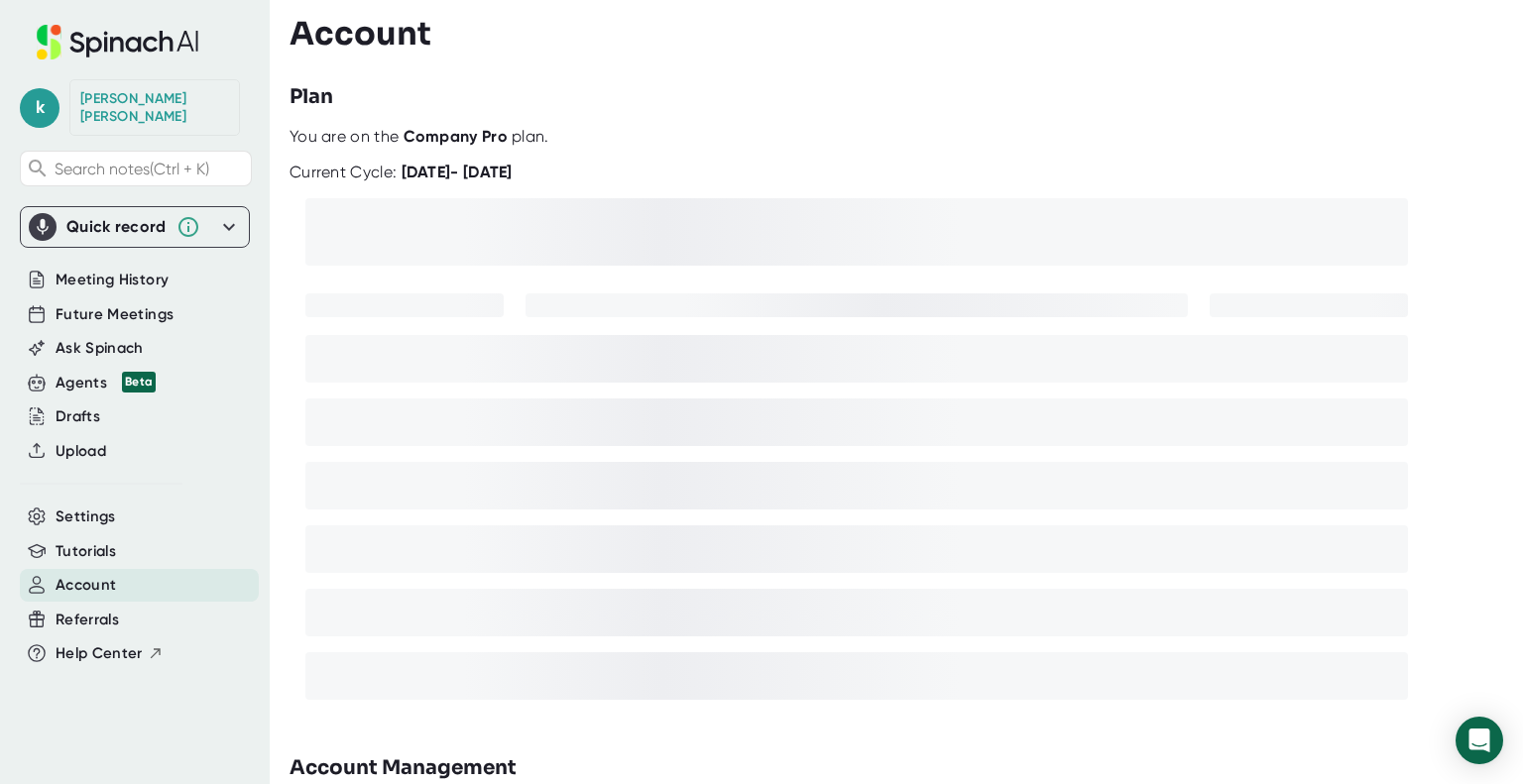 scroll, scrollTop: 0, scrollLeft: 0, axis: both 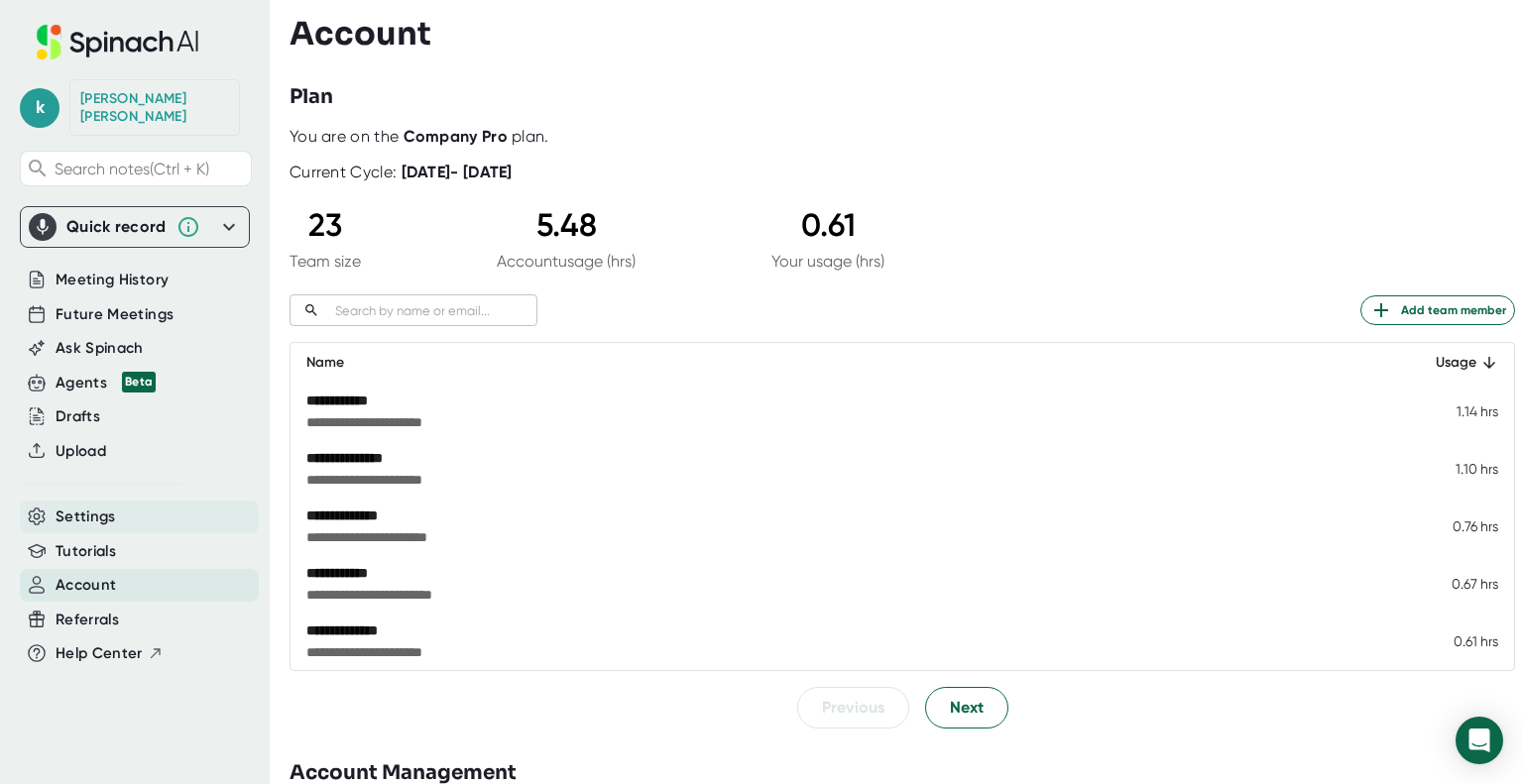 click on "Settings" at bounding box center (85, 516) 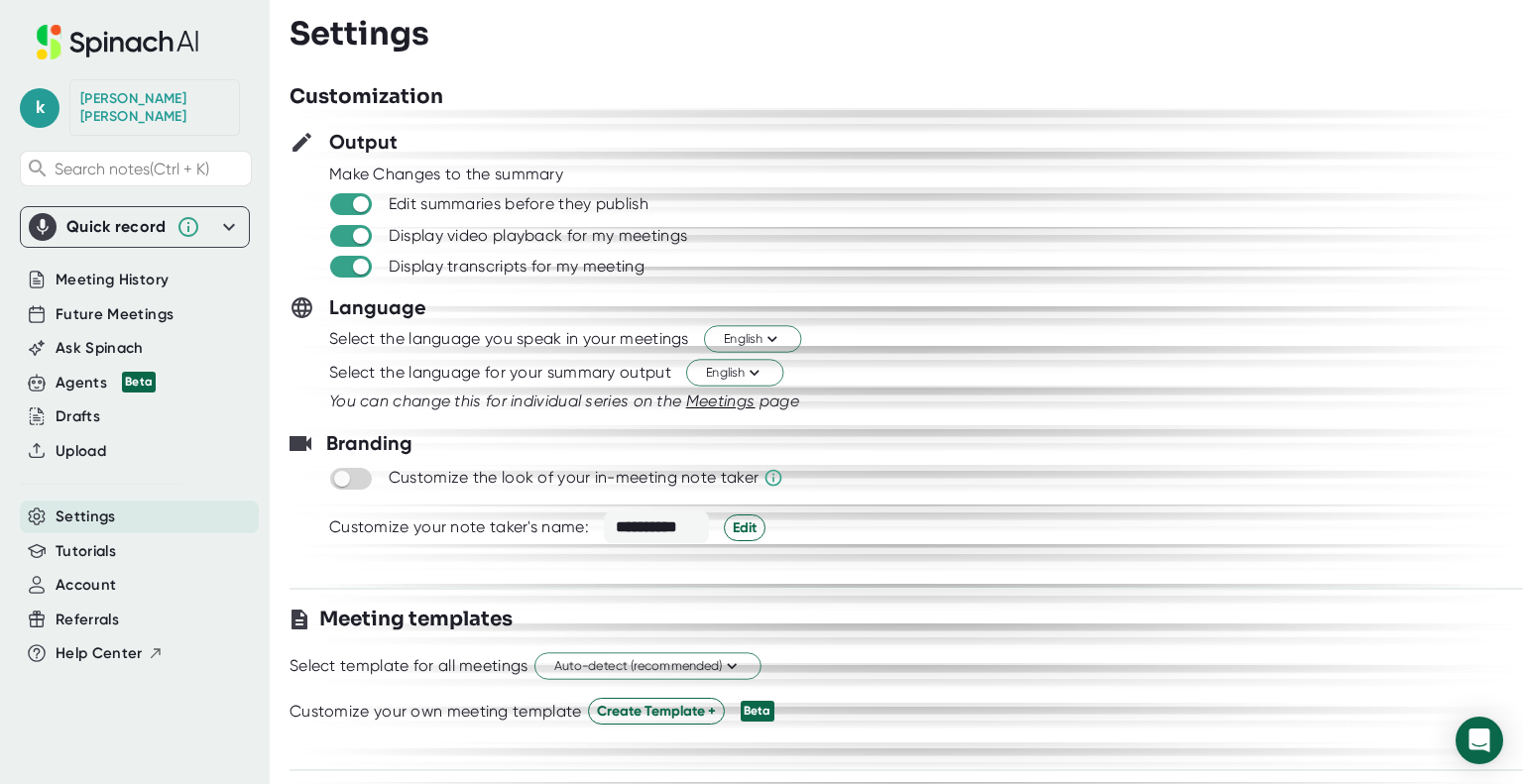 scroll, scrollTop: 0, scrollLeft: 0, axis: both 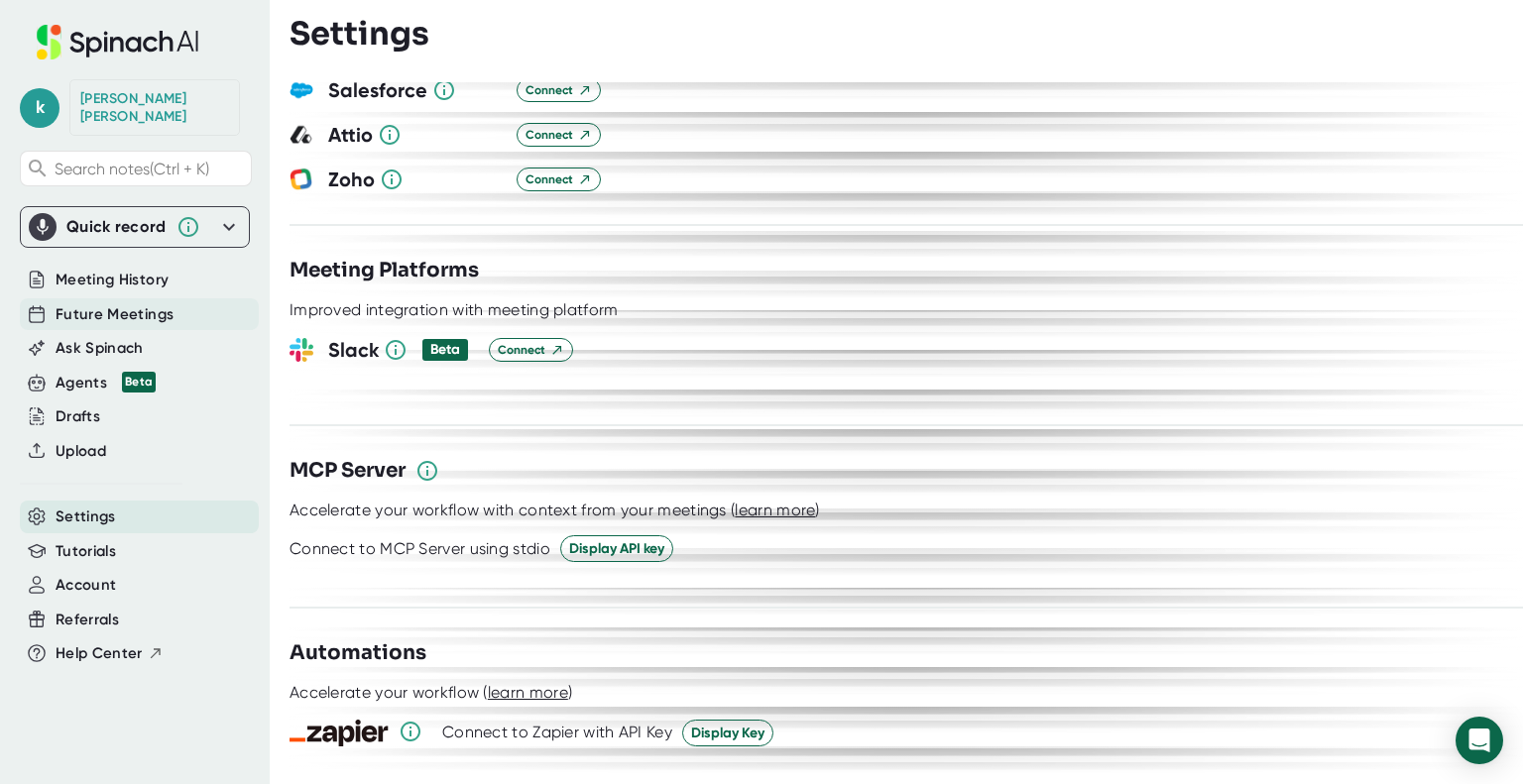 click on "Future Meetings" at bounding box center (139, 314) 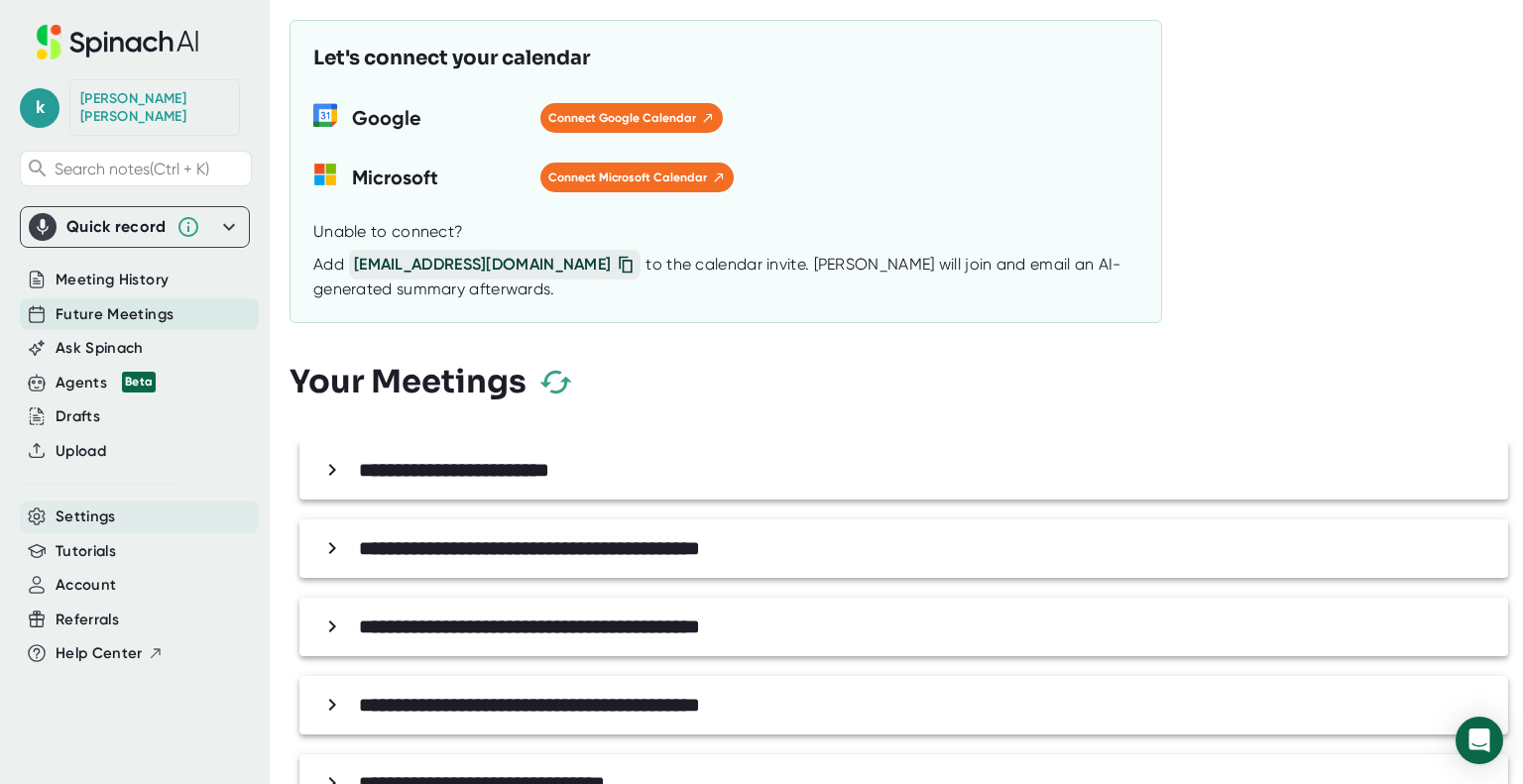 click on "Settings" at bounding box center [139, 516] 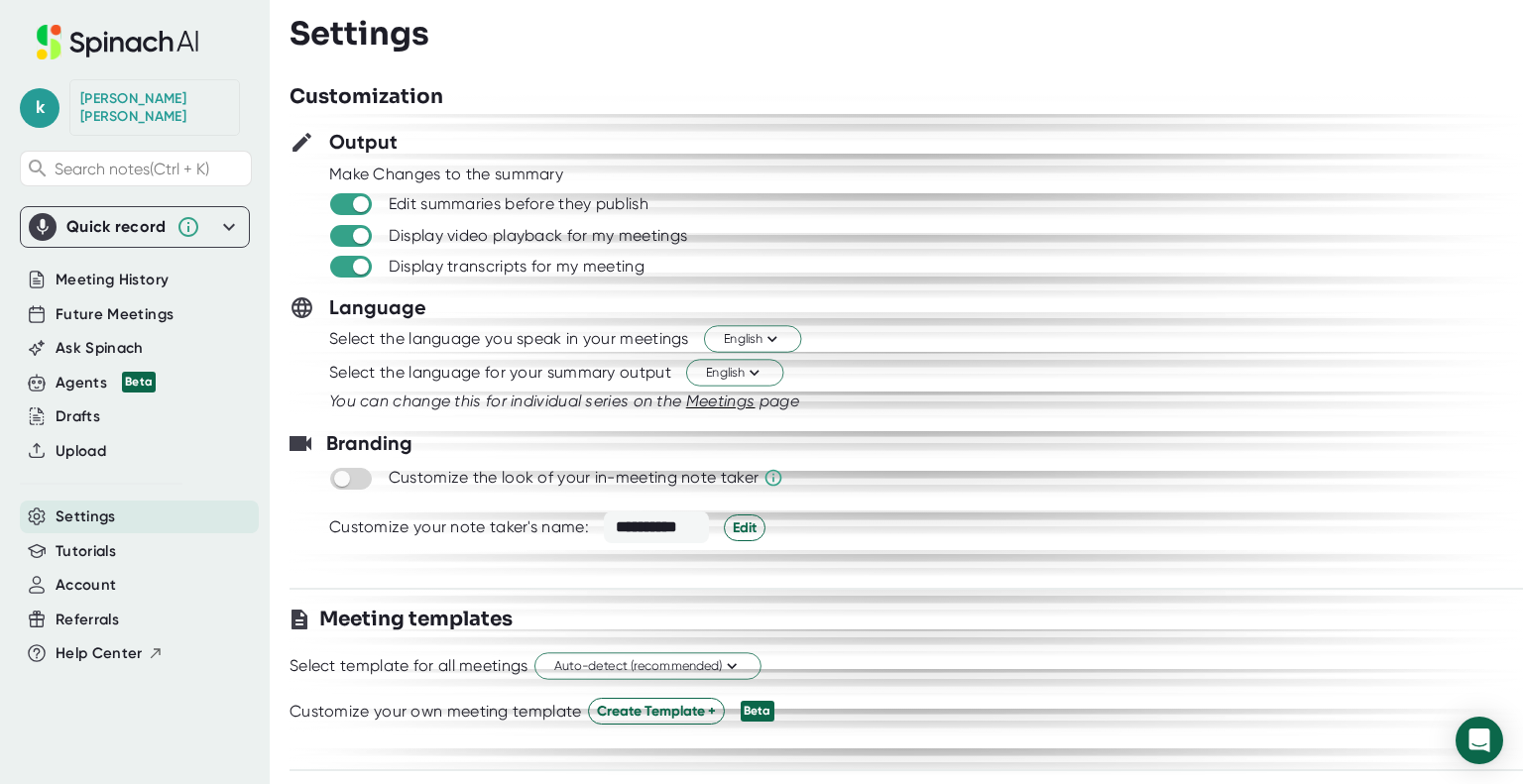 scroll, scrollTop: 0, scrollLeft: 0, axis: both 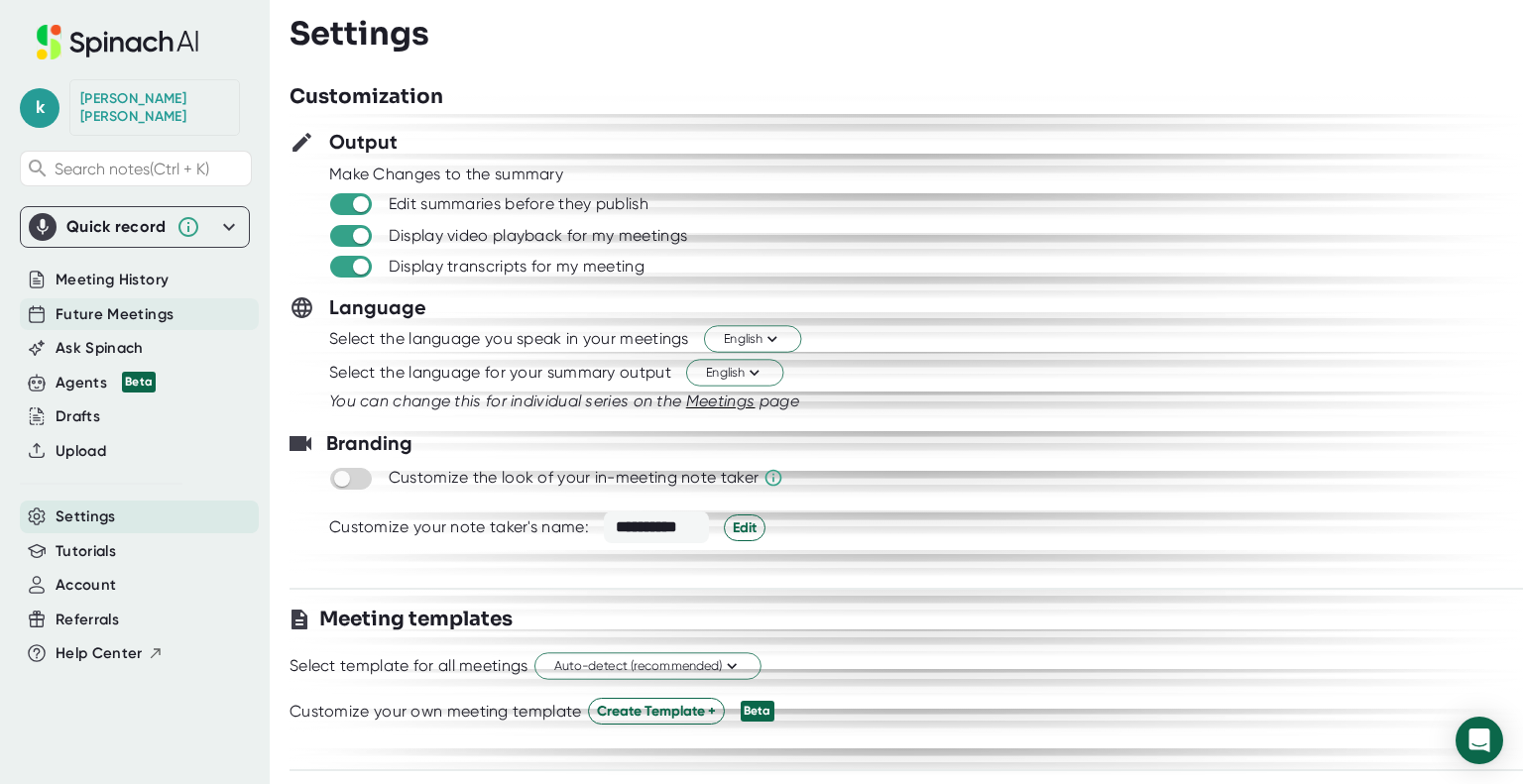 click on "Future Meetings" at bounding box center [114, 314] 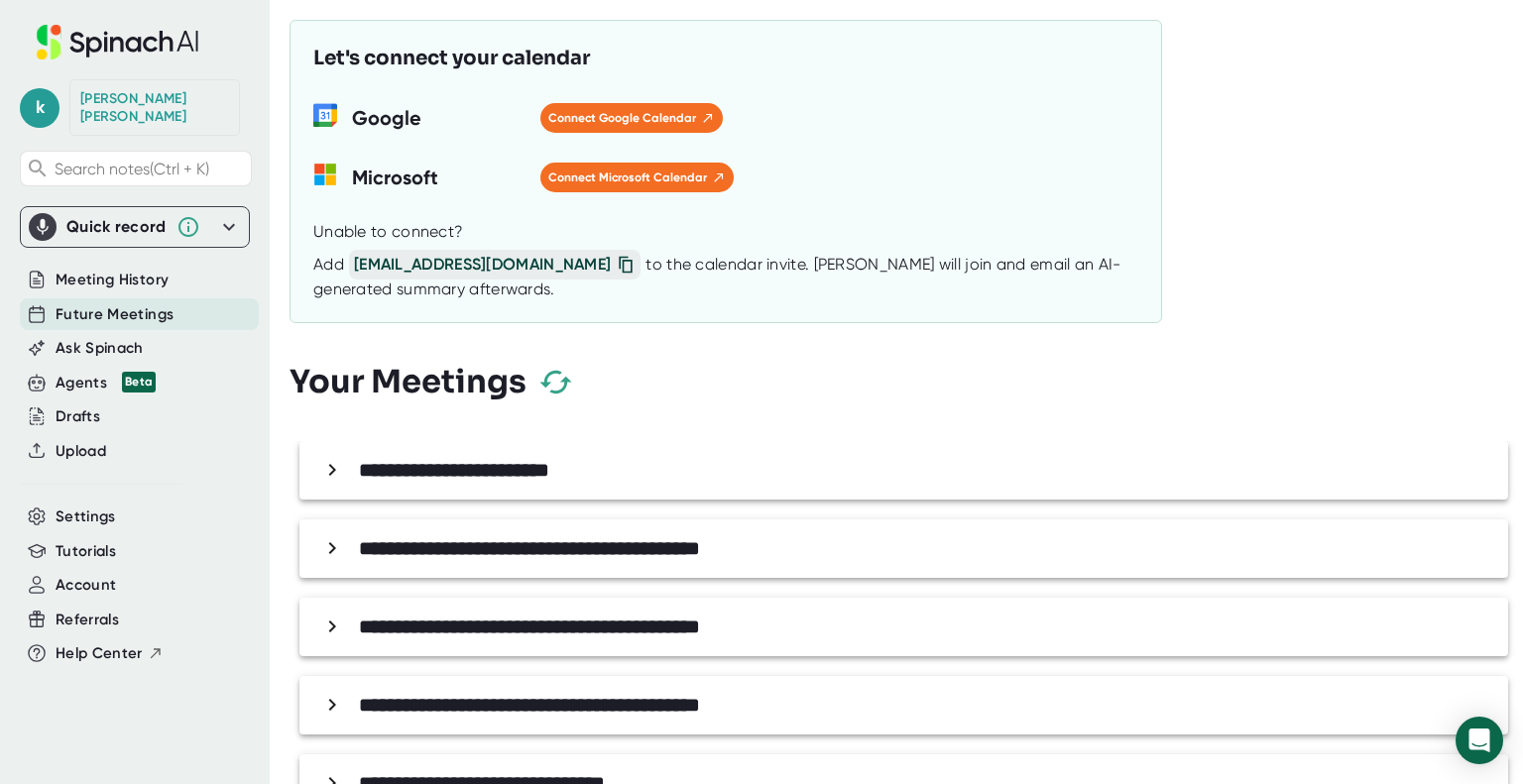 click 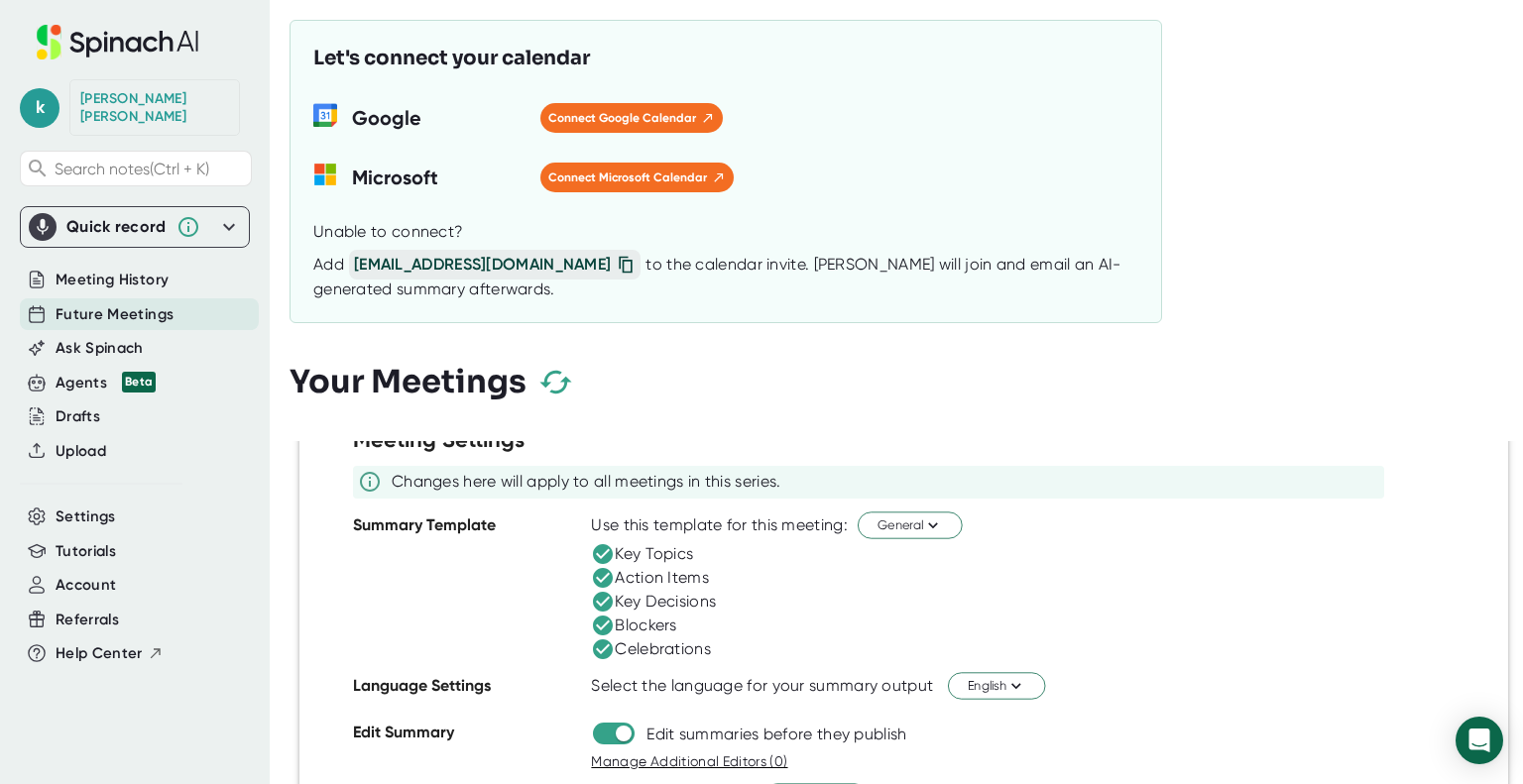 scroll, scrollTop: 0, scrollLeft: 0, axis: both 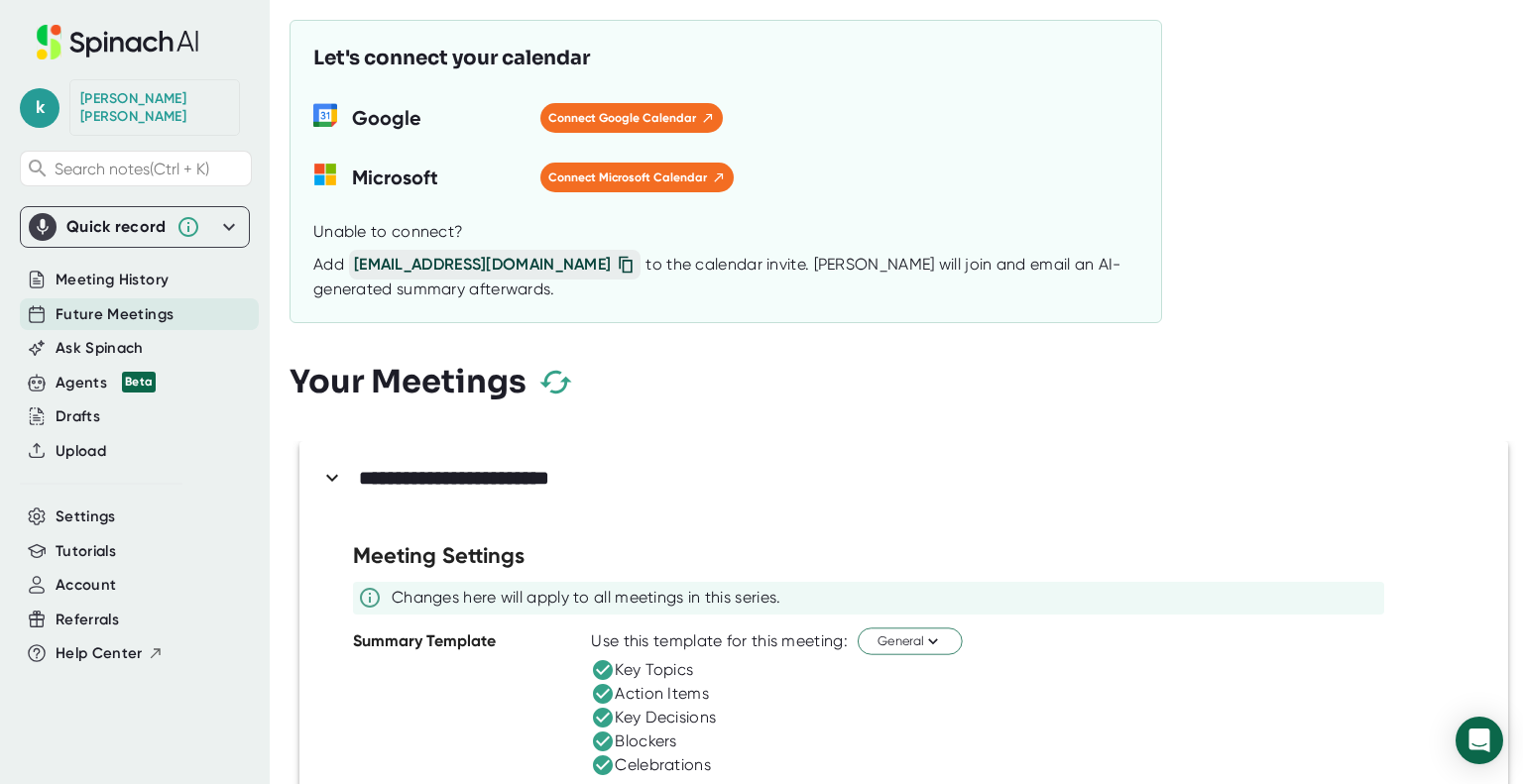 click 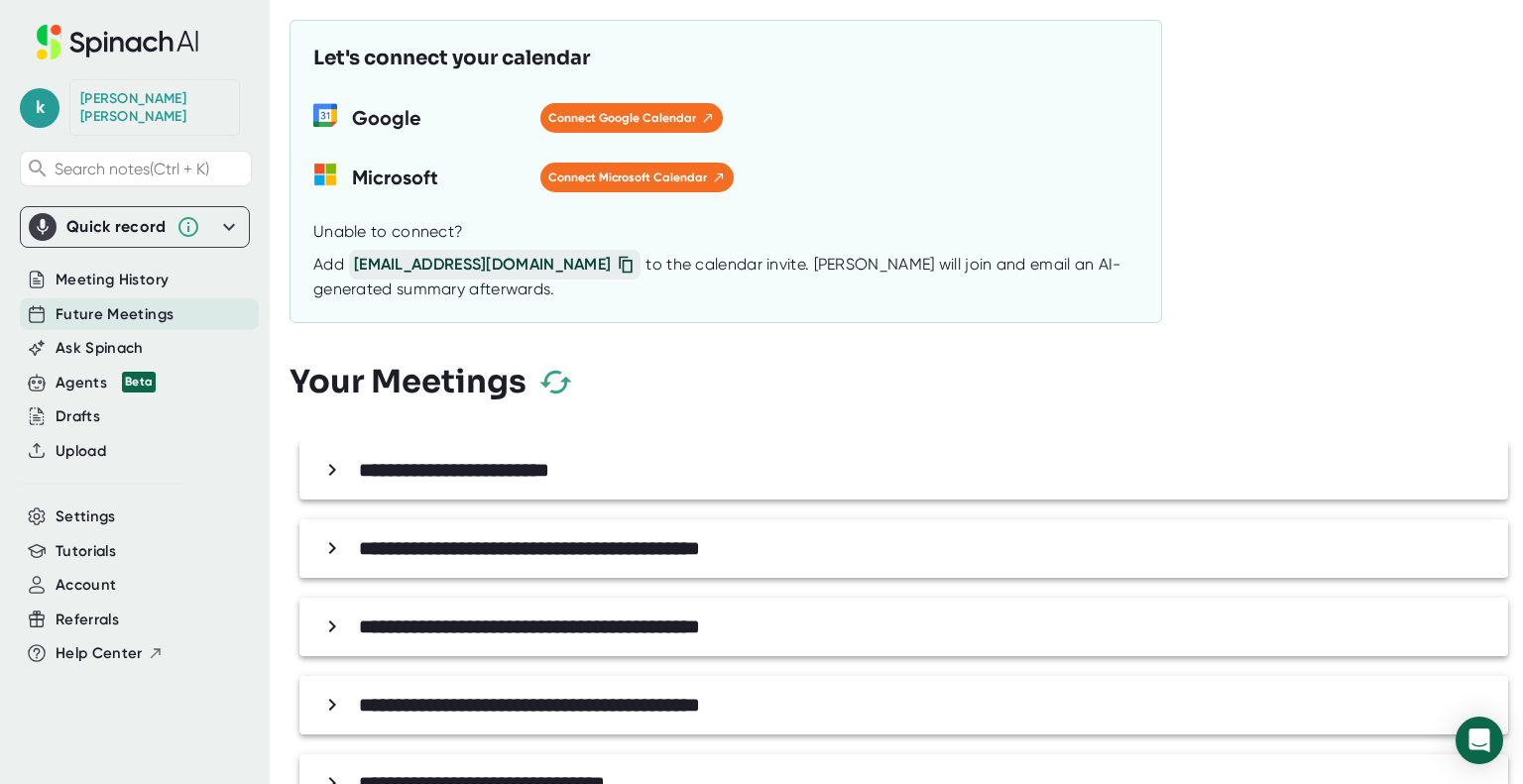 click 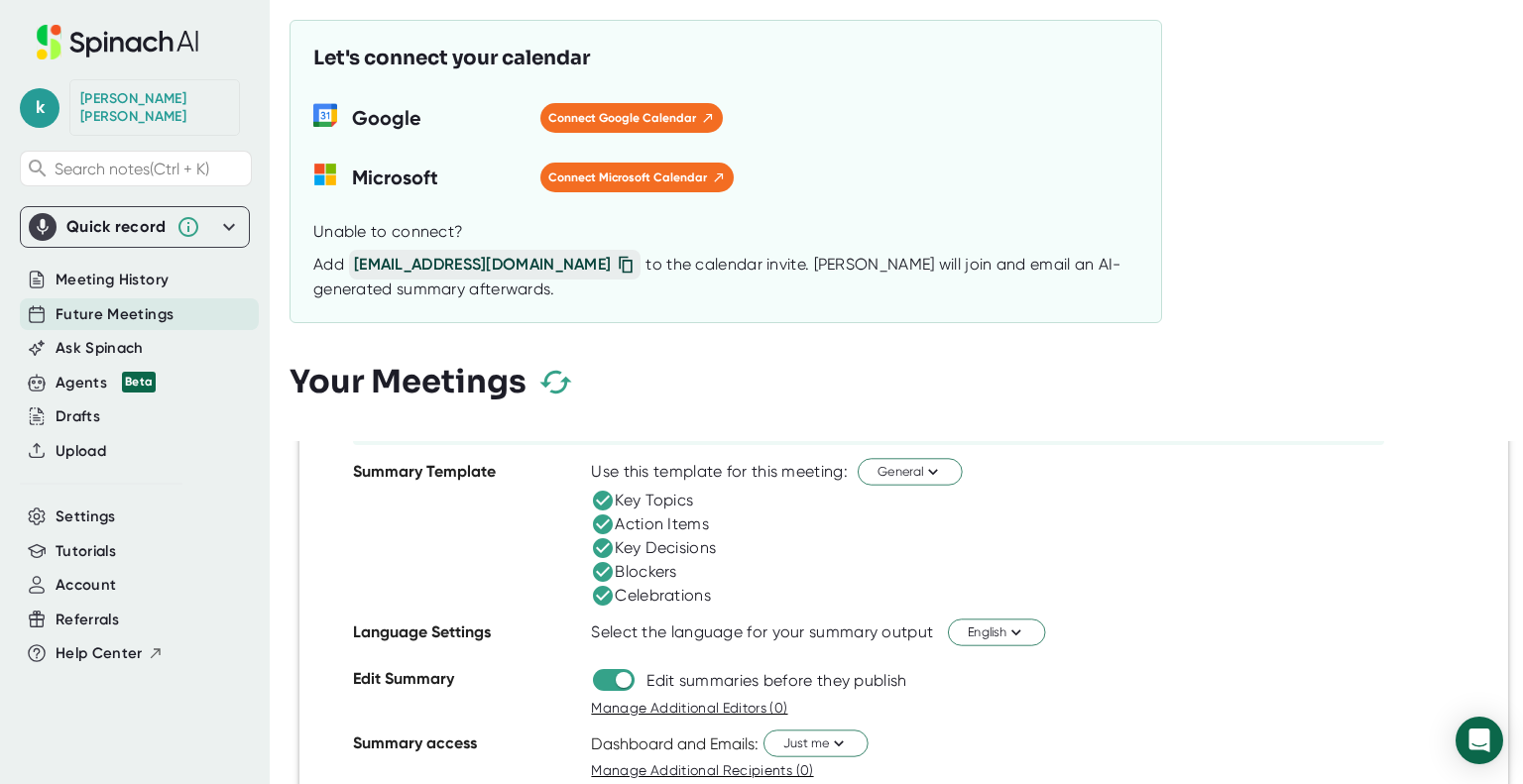 scroll, scrollTop: 0, scrollLeft: 0, axis: both 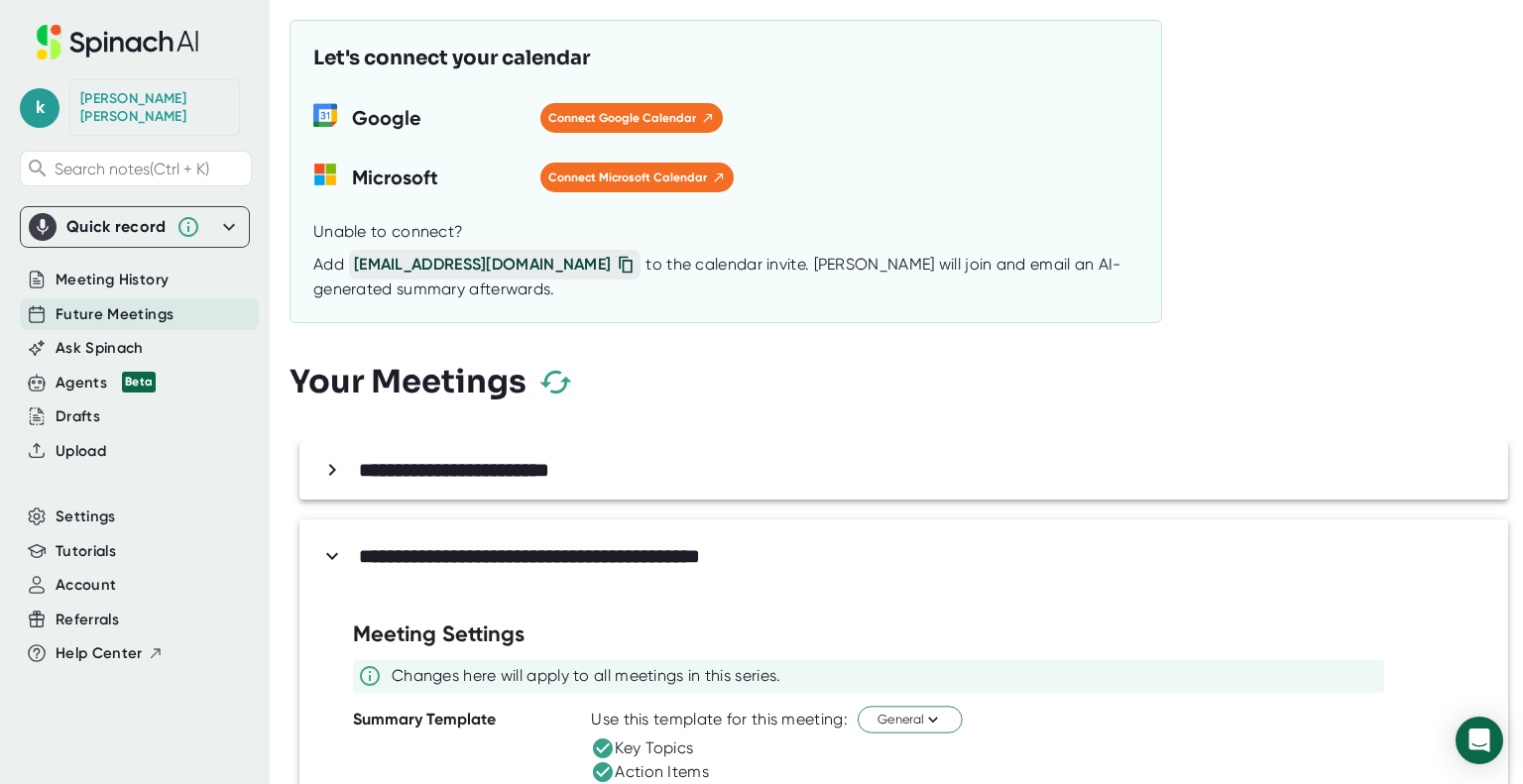click 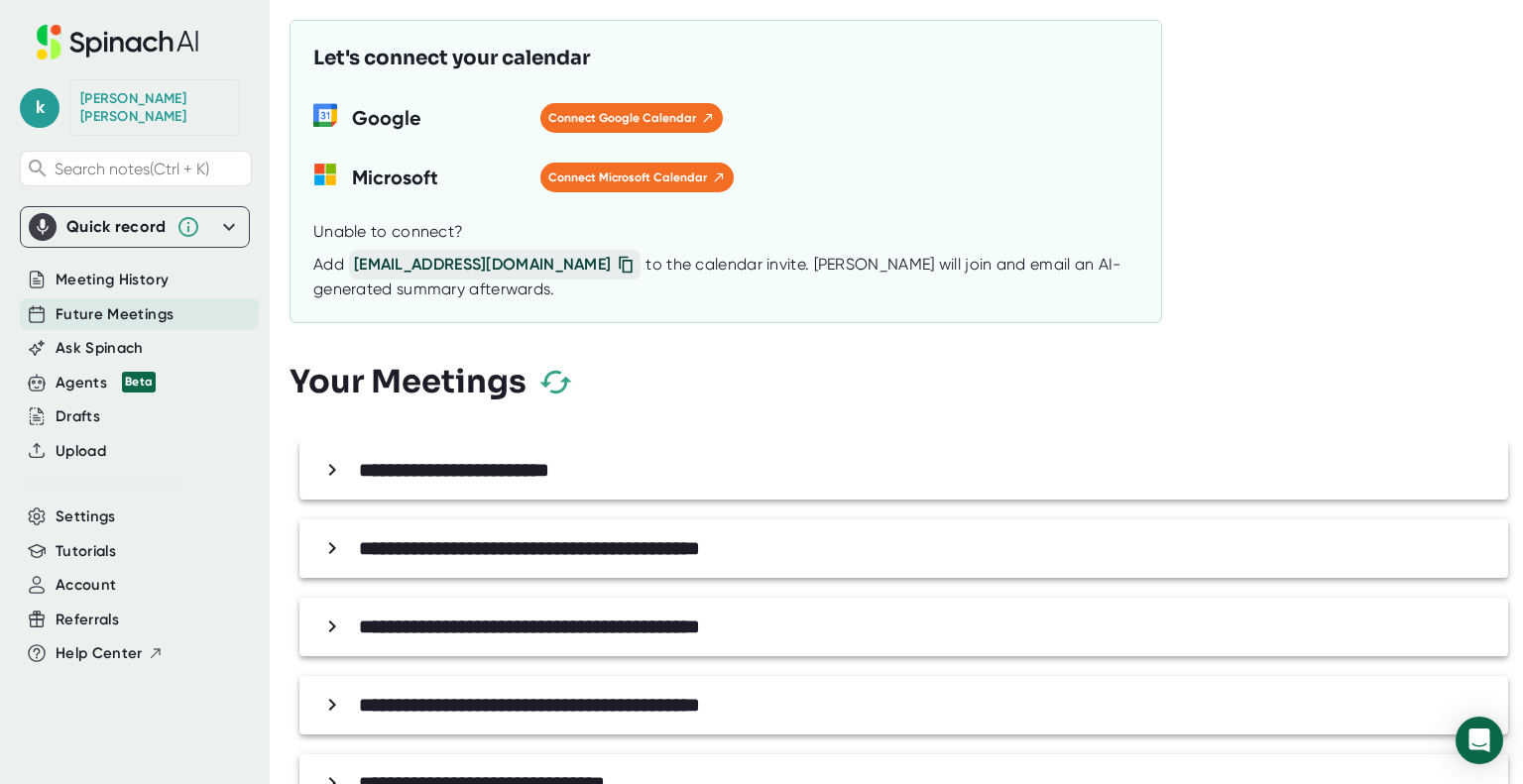 click 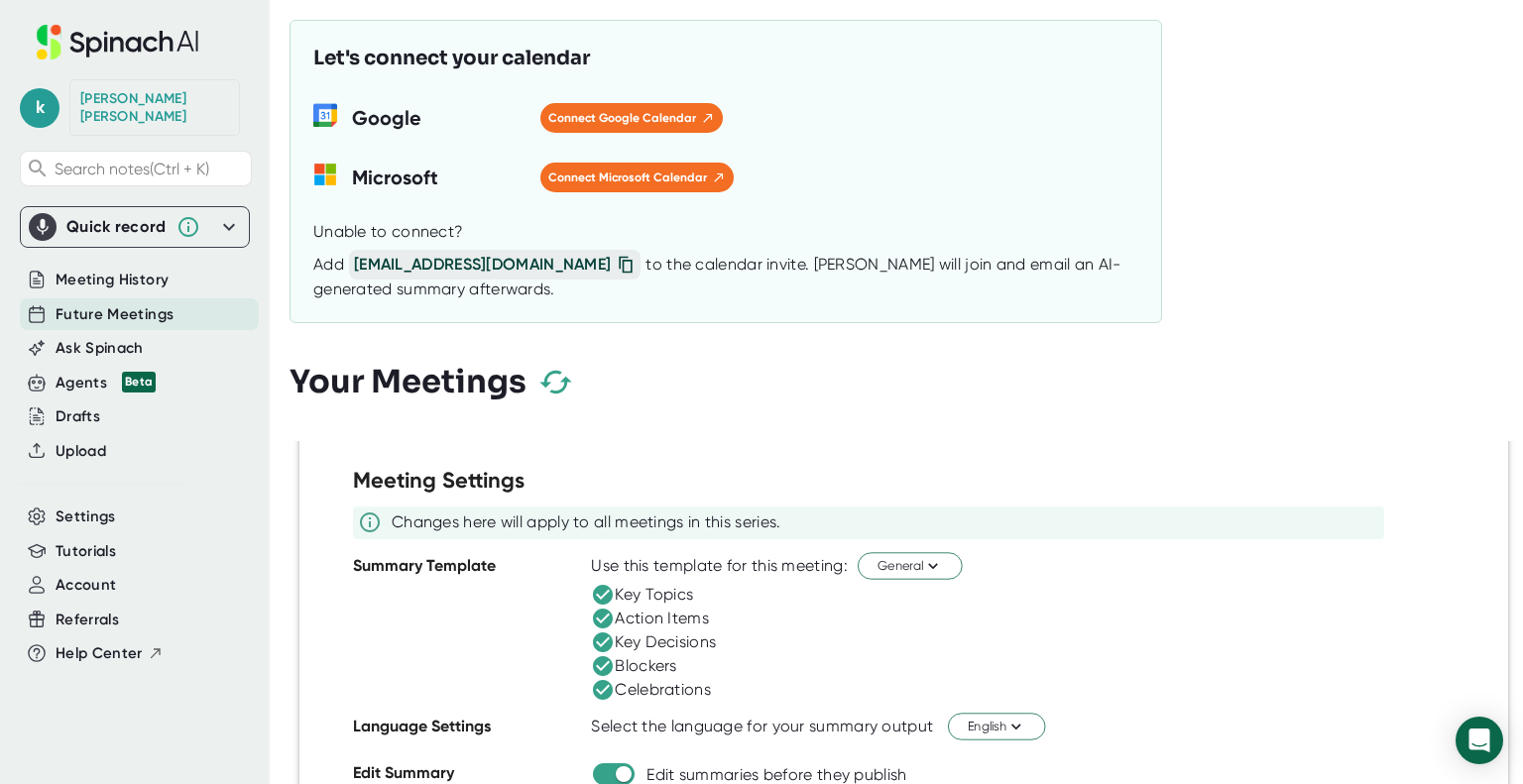 scroll, scrollTop: 311, scrollLeft: 0, axis: vertical 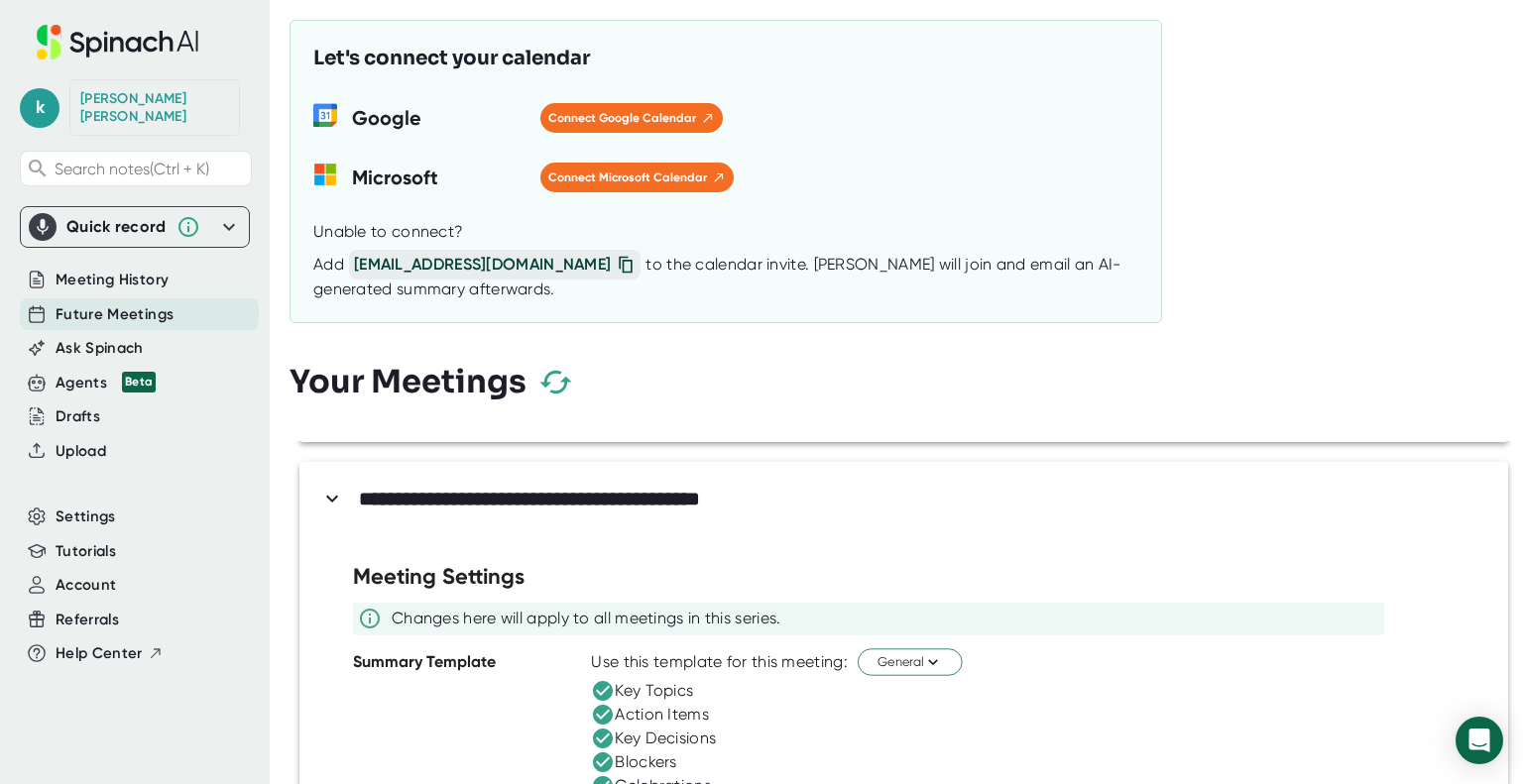 click 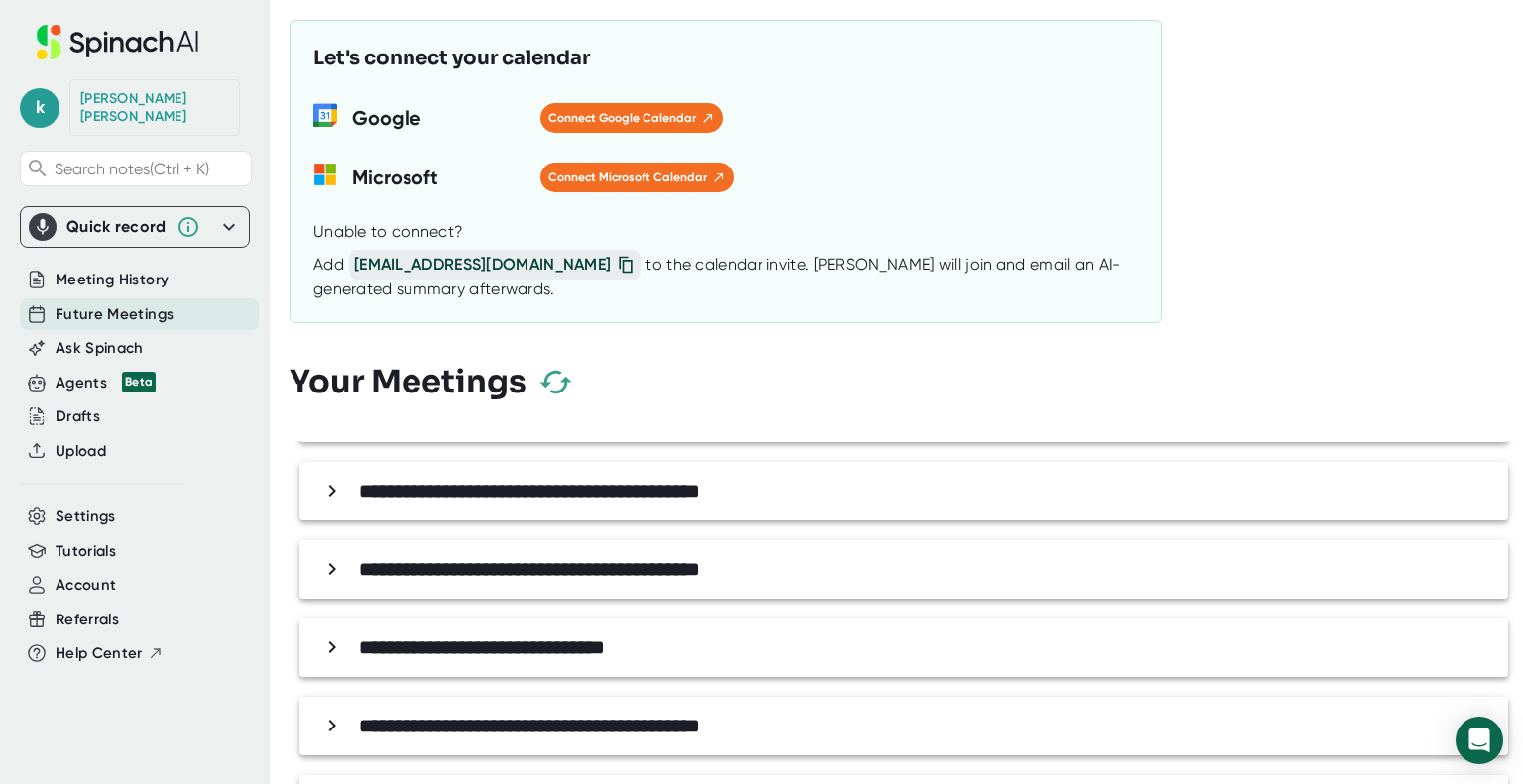 click 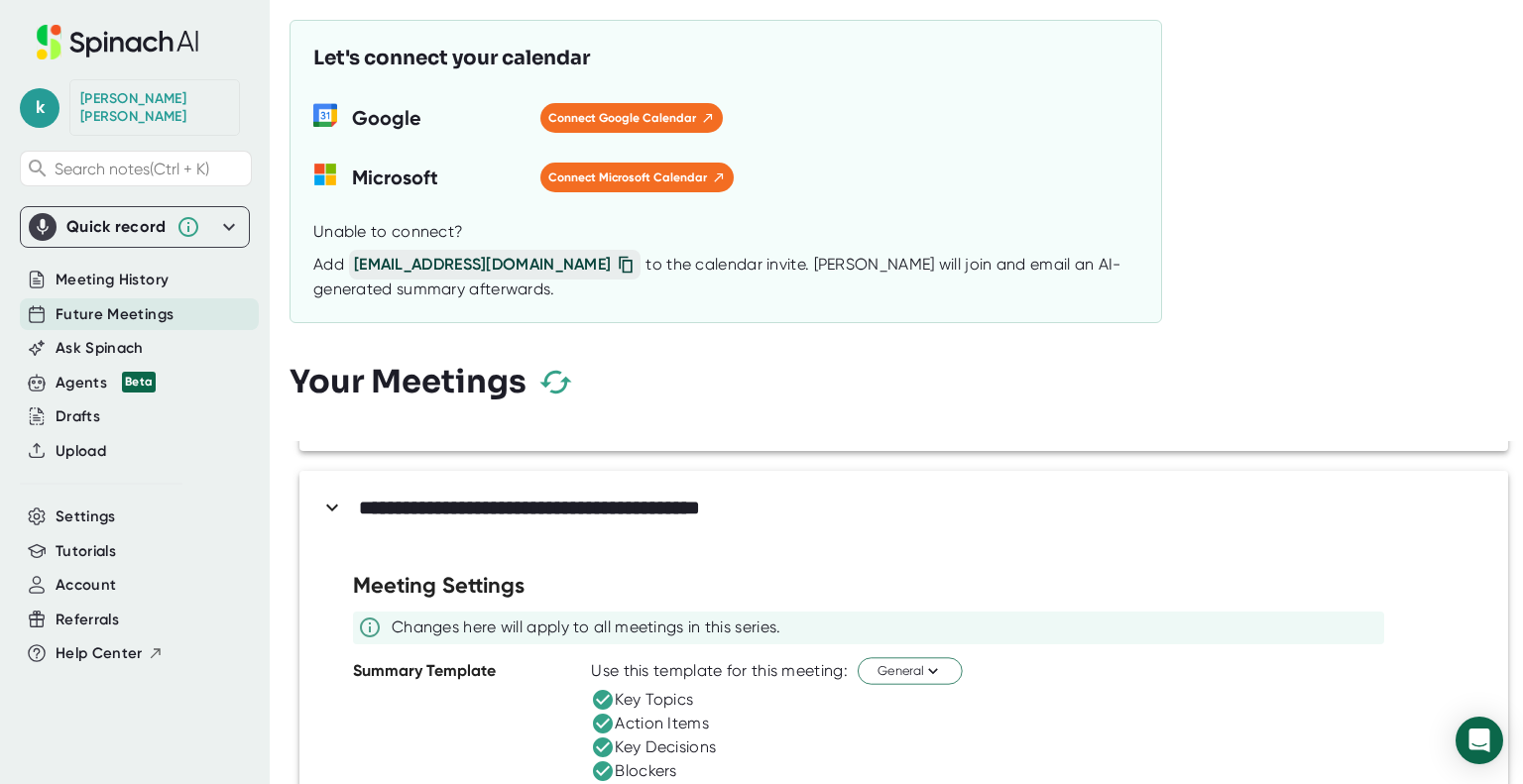 scroll, scrollTop: 197, scrollLeft: 0, axis: vertical 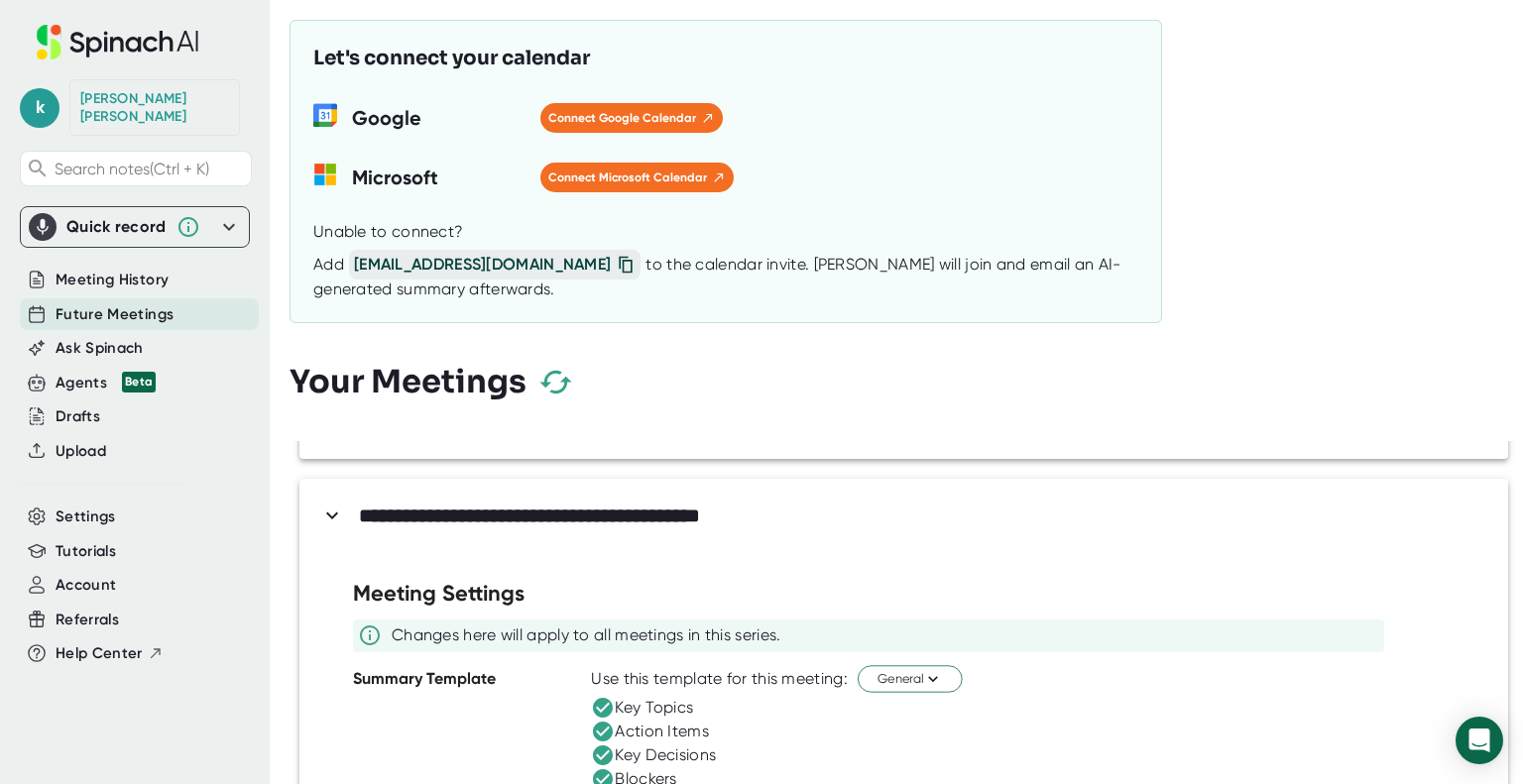 click 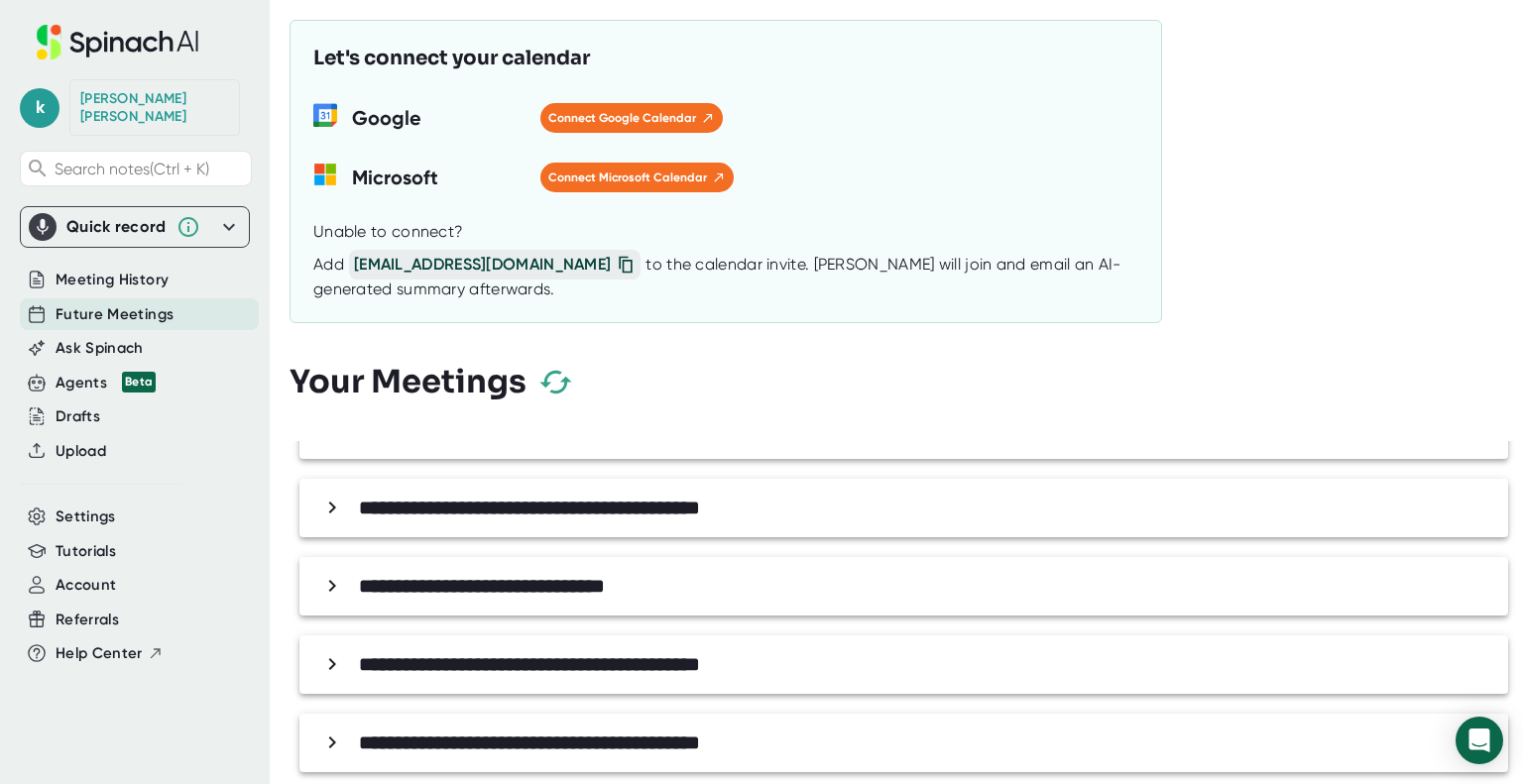 click 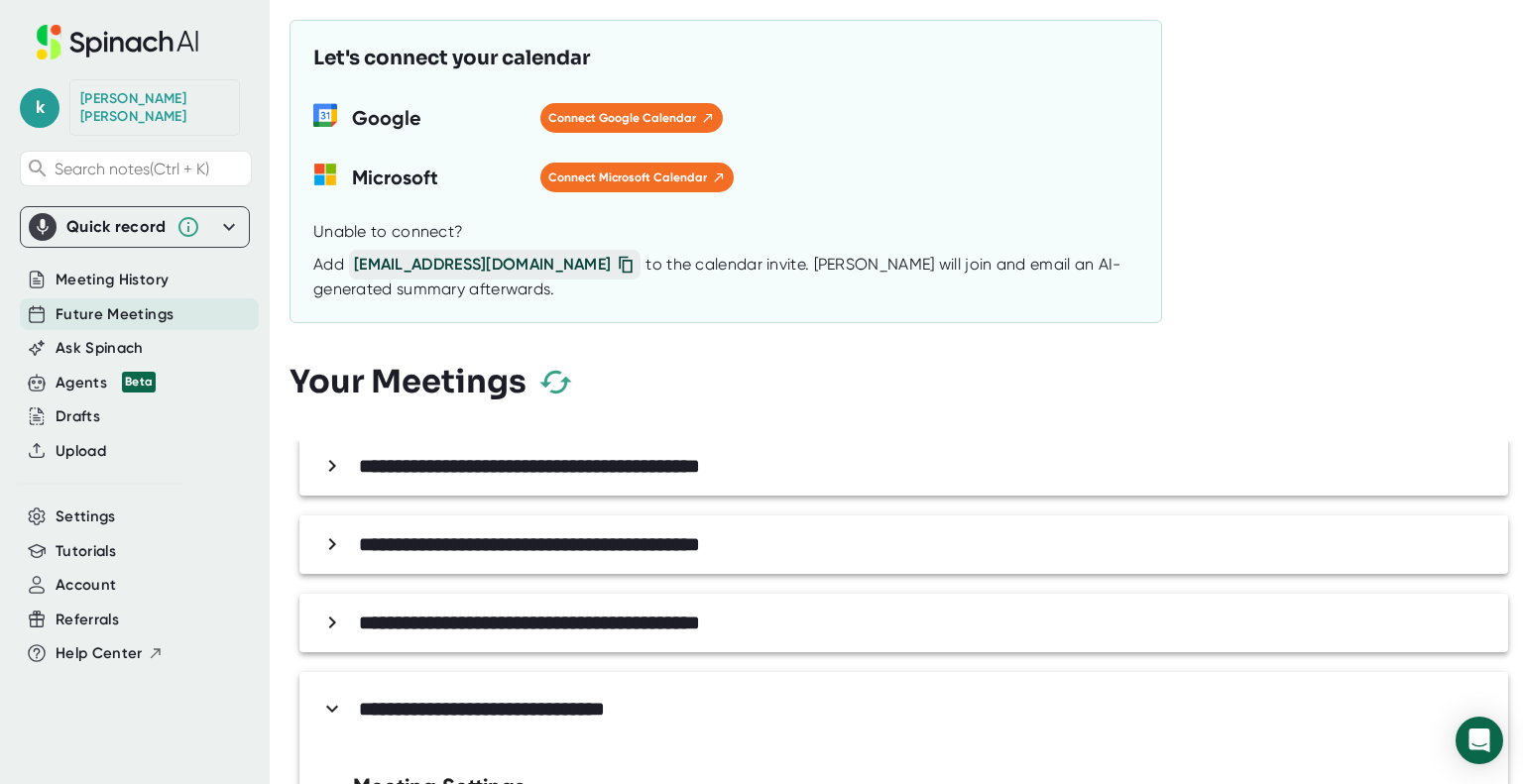 scroll, scrollTop: 39, scrollLeft: 0, axis: vertical 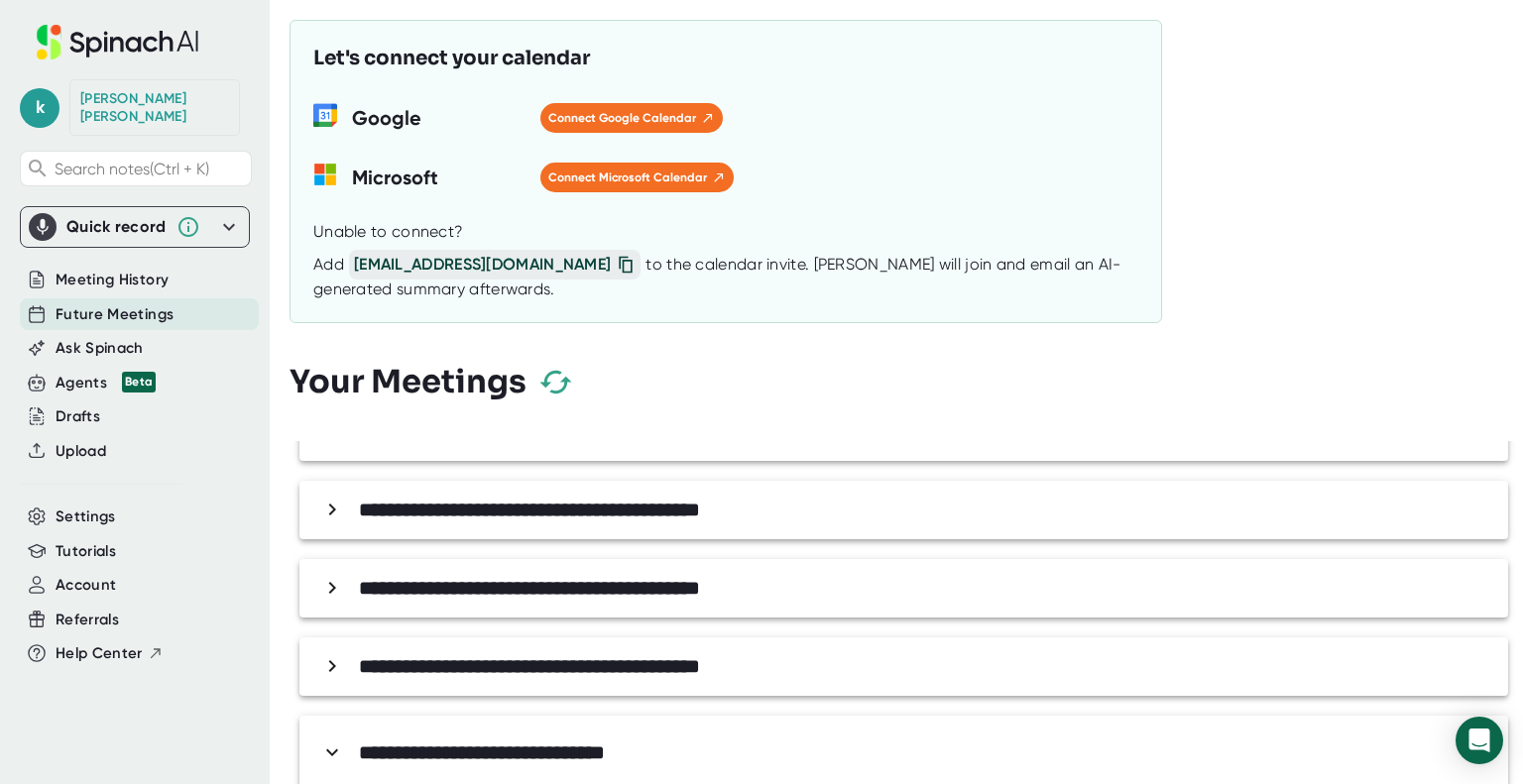 click 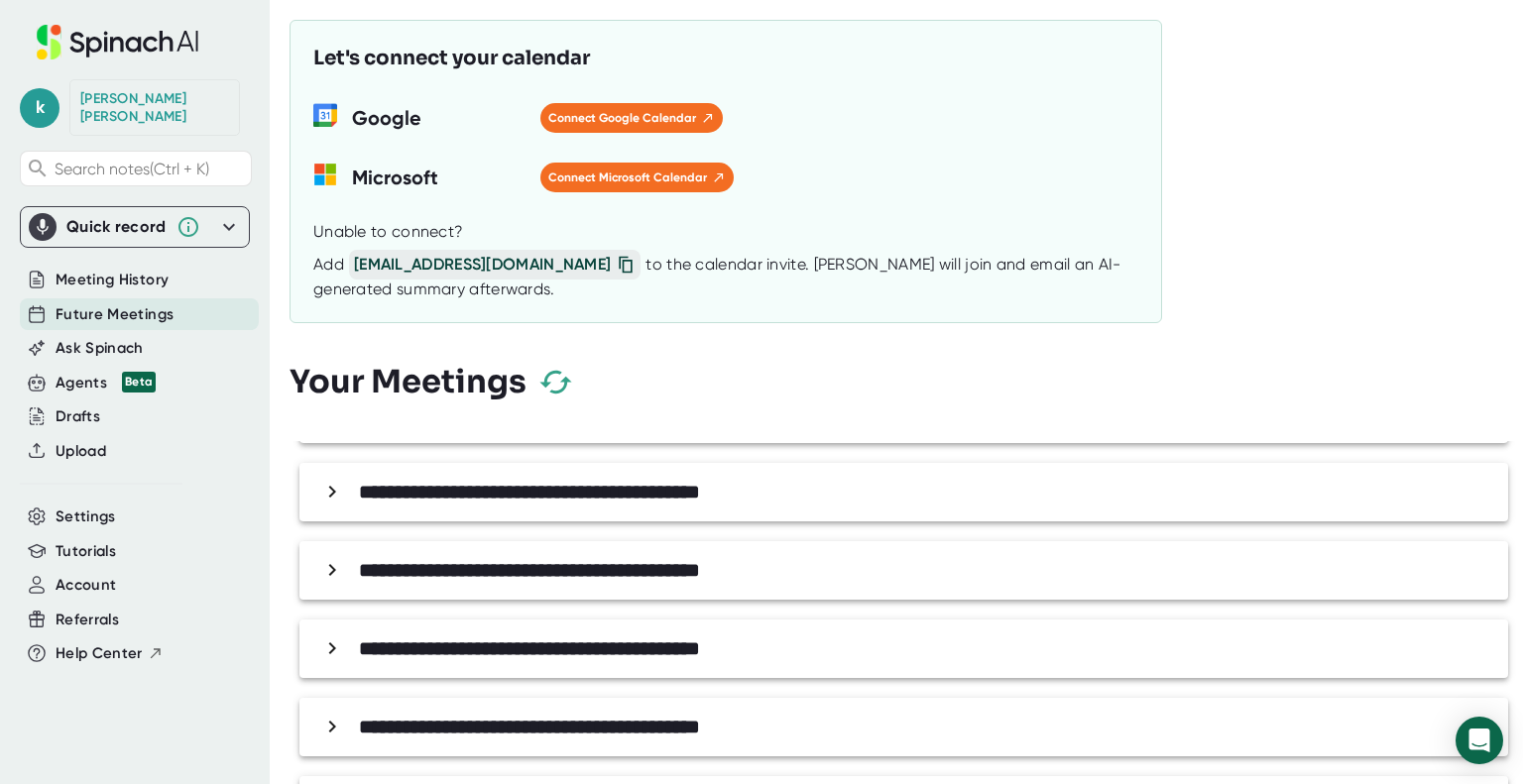 scroll, scrollTop: 385, scrollLeft: 0, axis: vertical 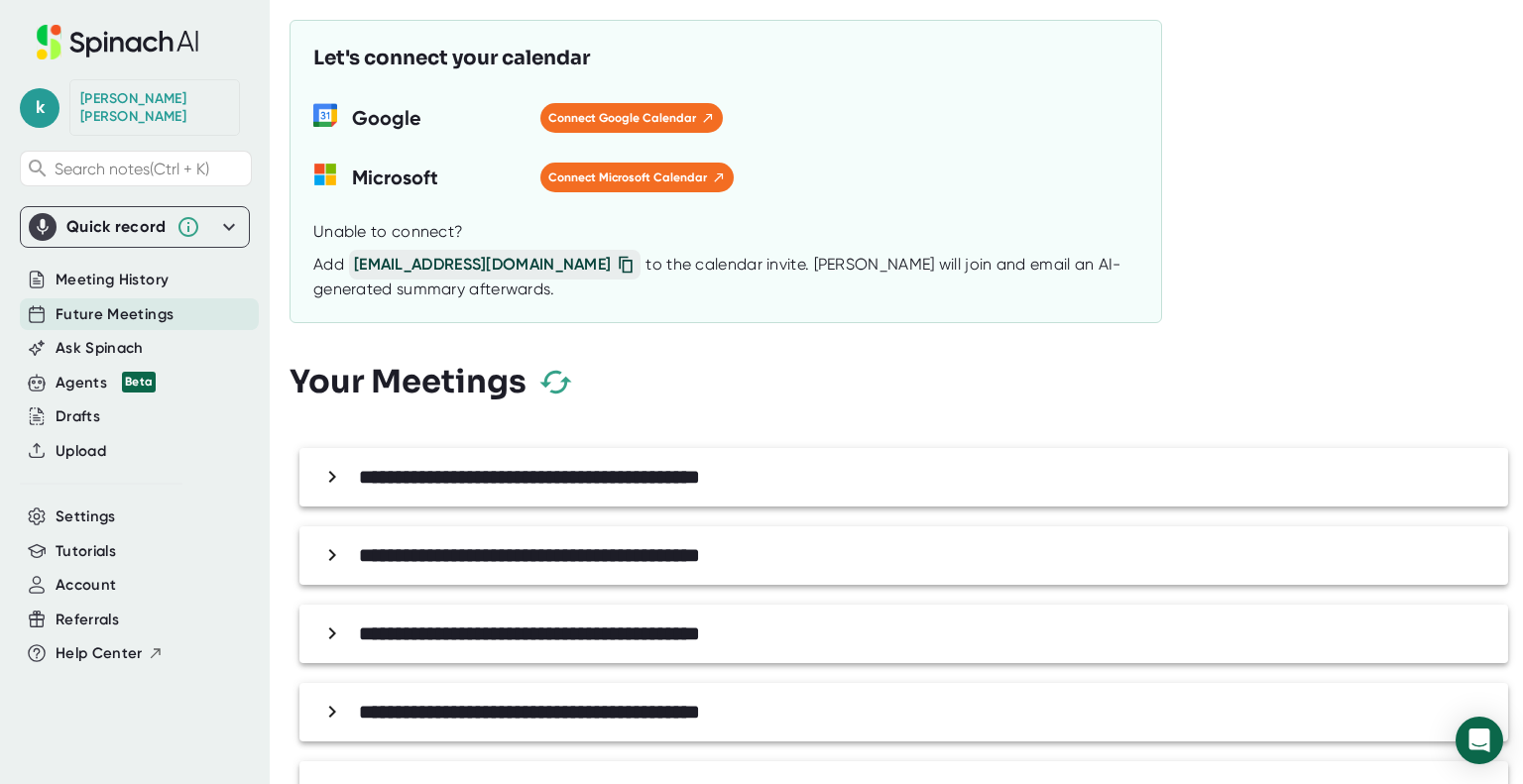click 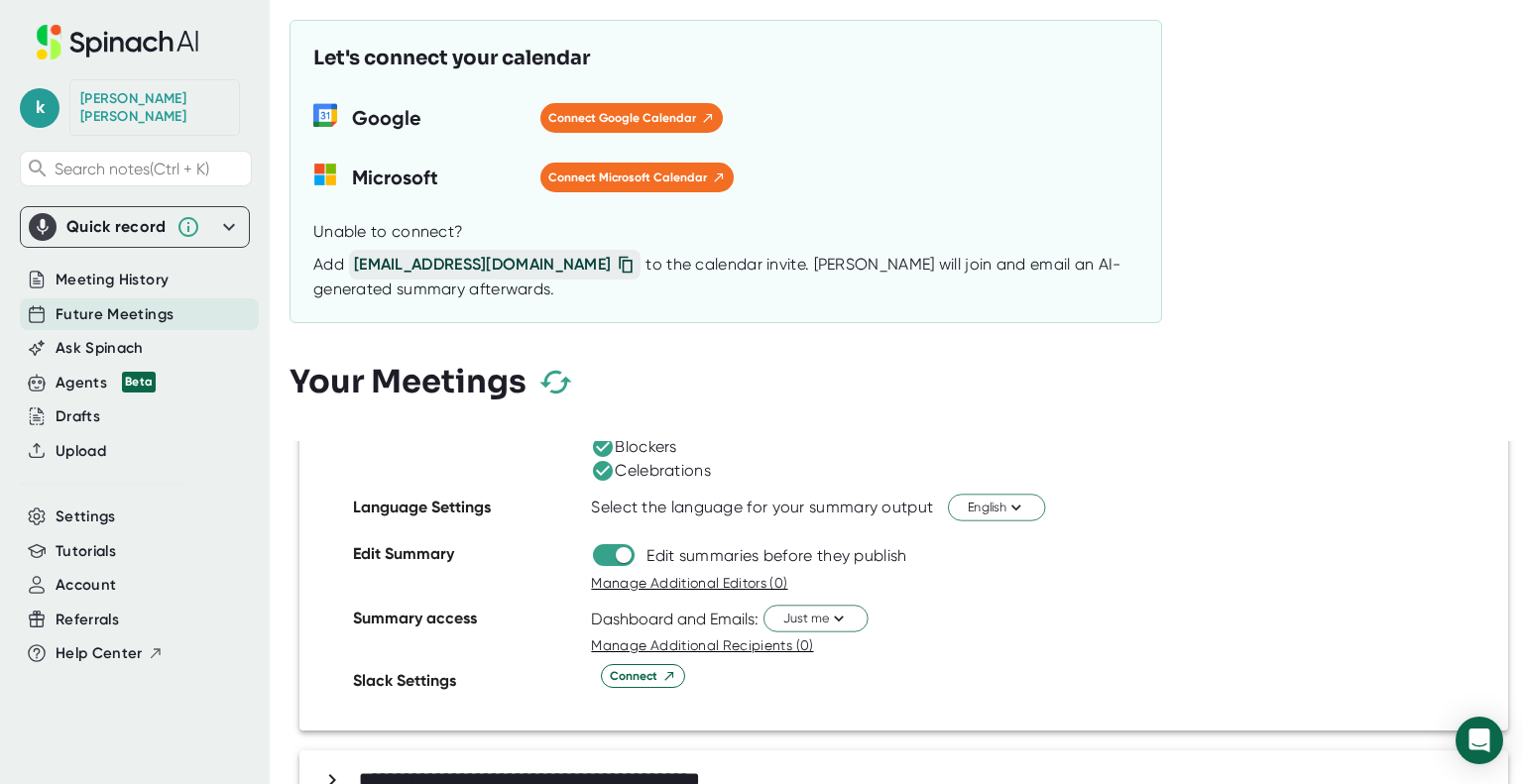 scroll, scrollTop: 385, scrollLeft: 0, axis: vertical 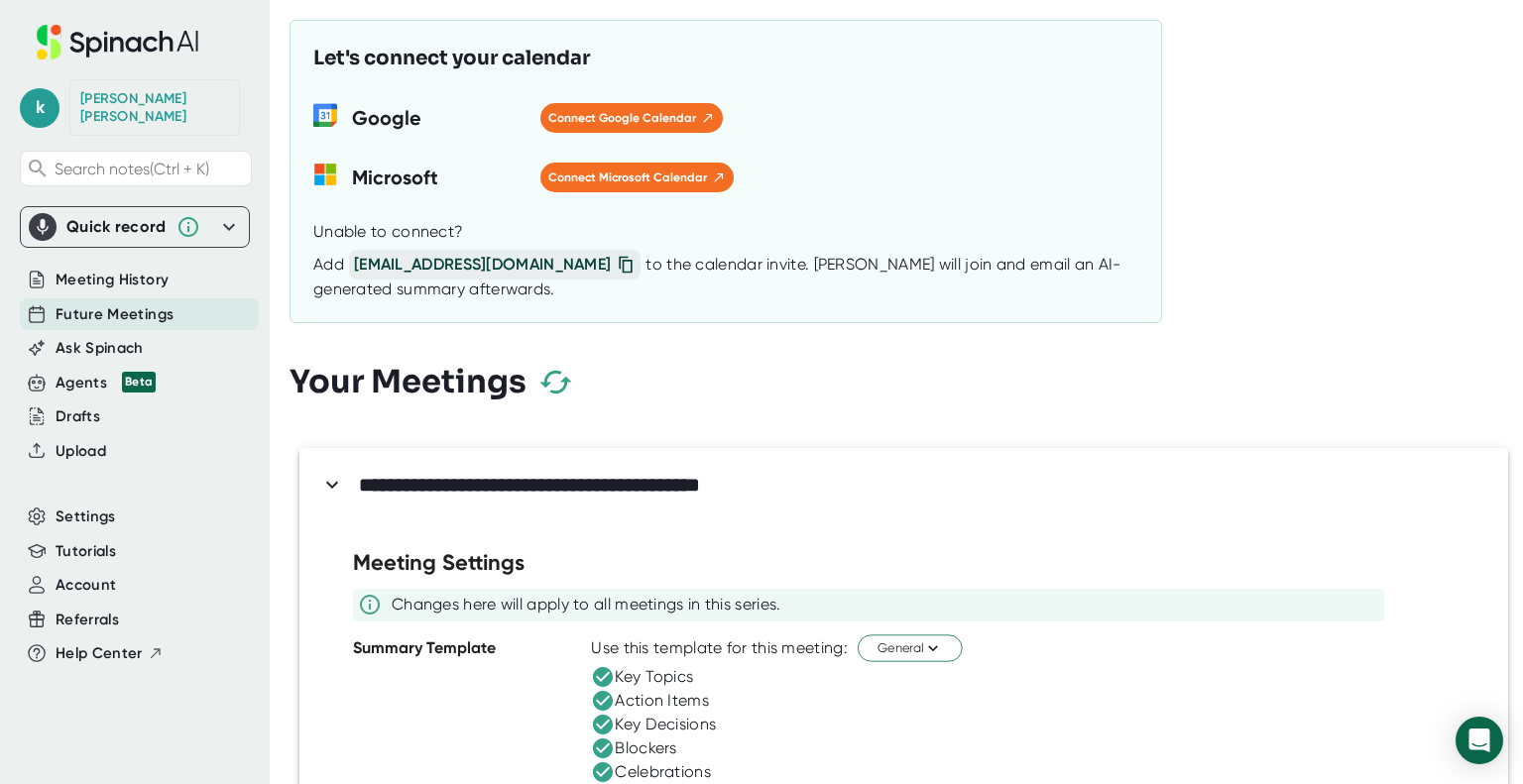click 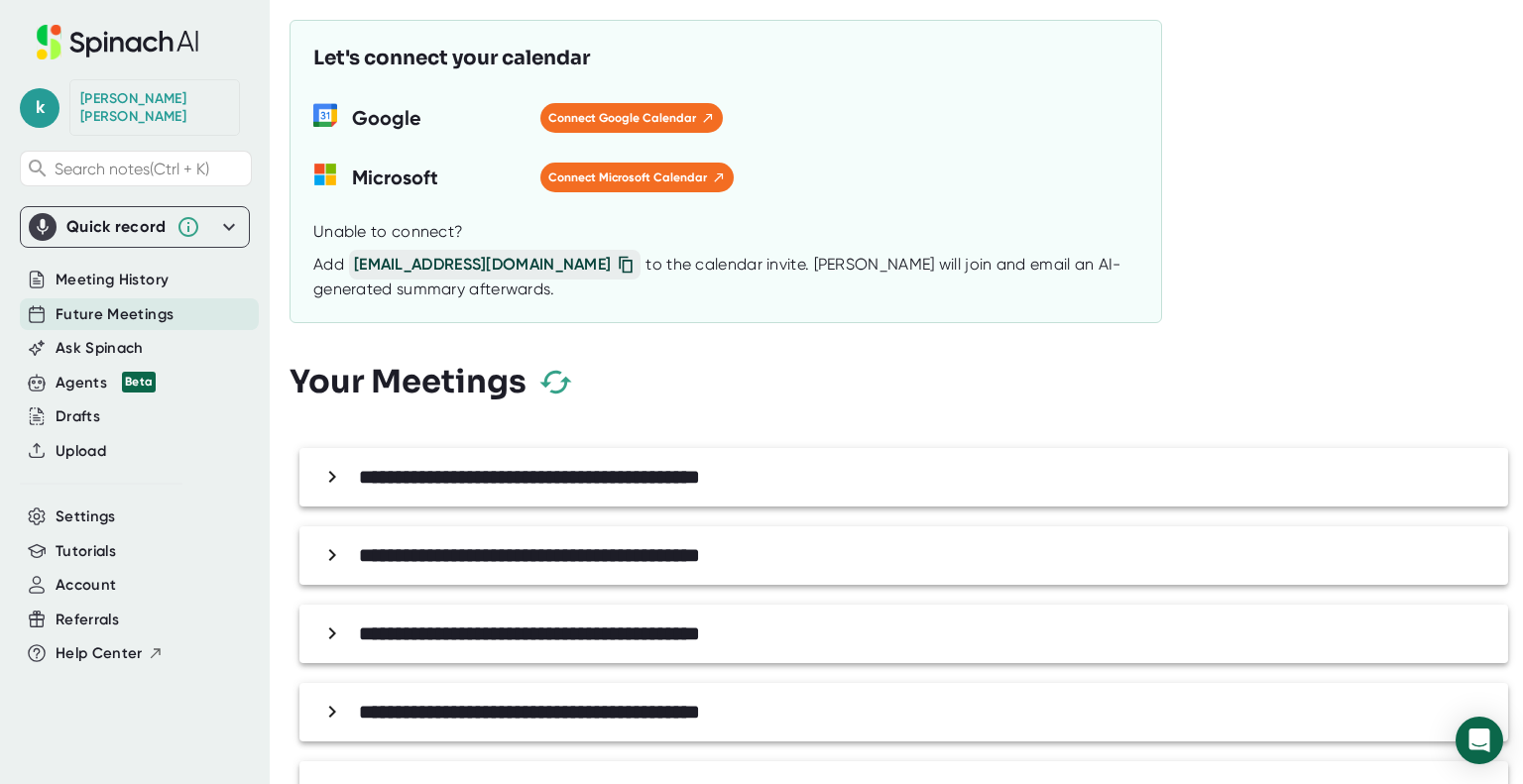 click 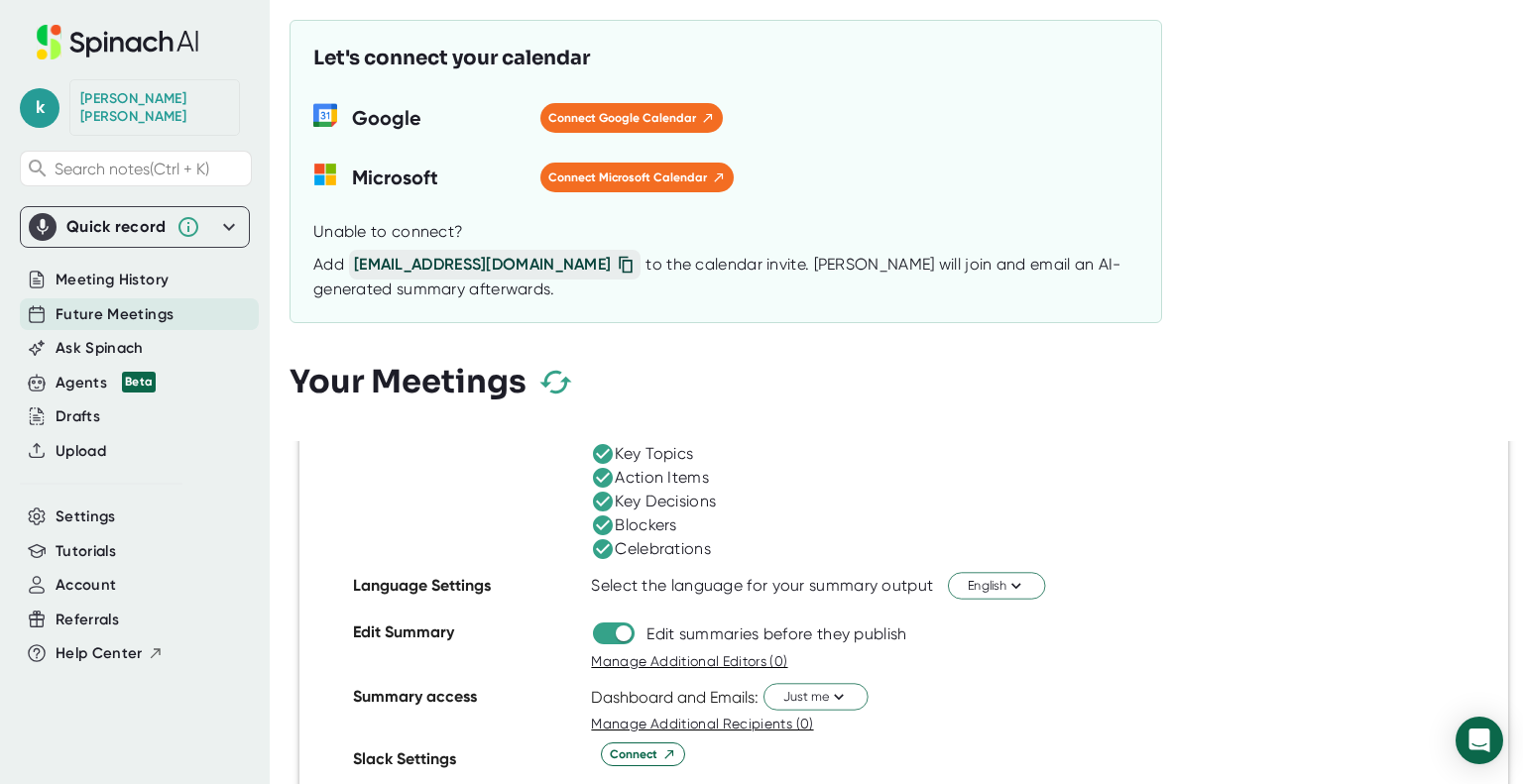 scroll, scrollTop: 385, scrollLeft: 0, axis: vertical 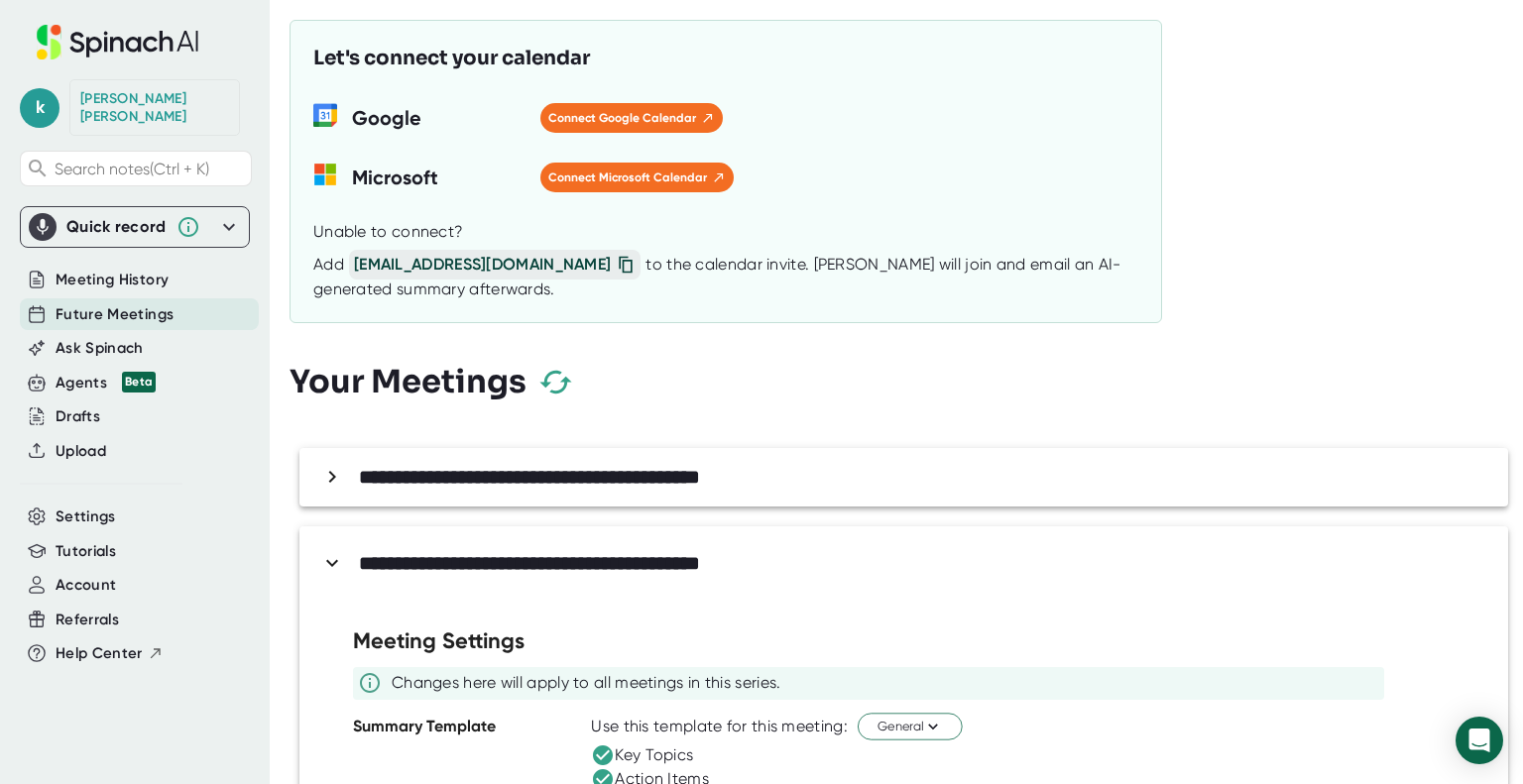 click 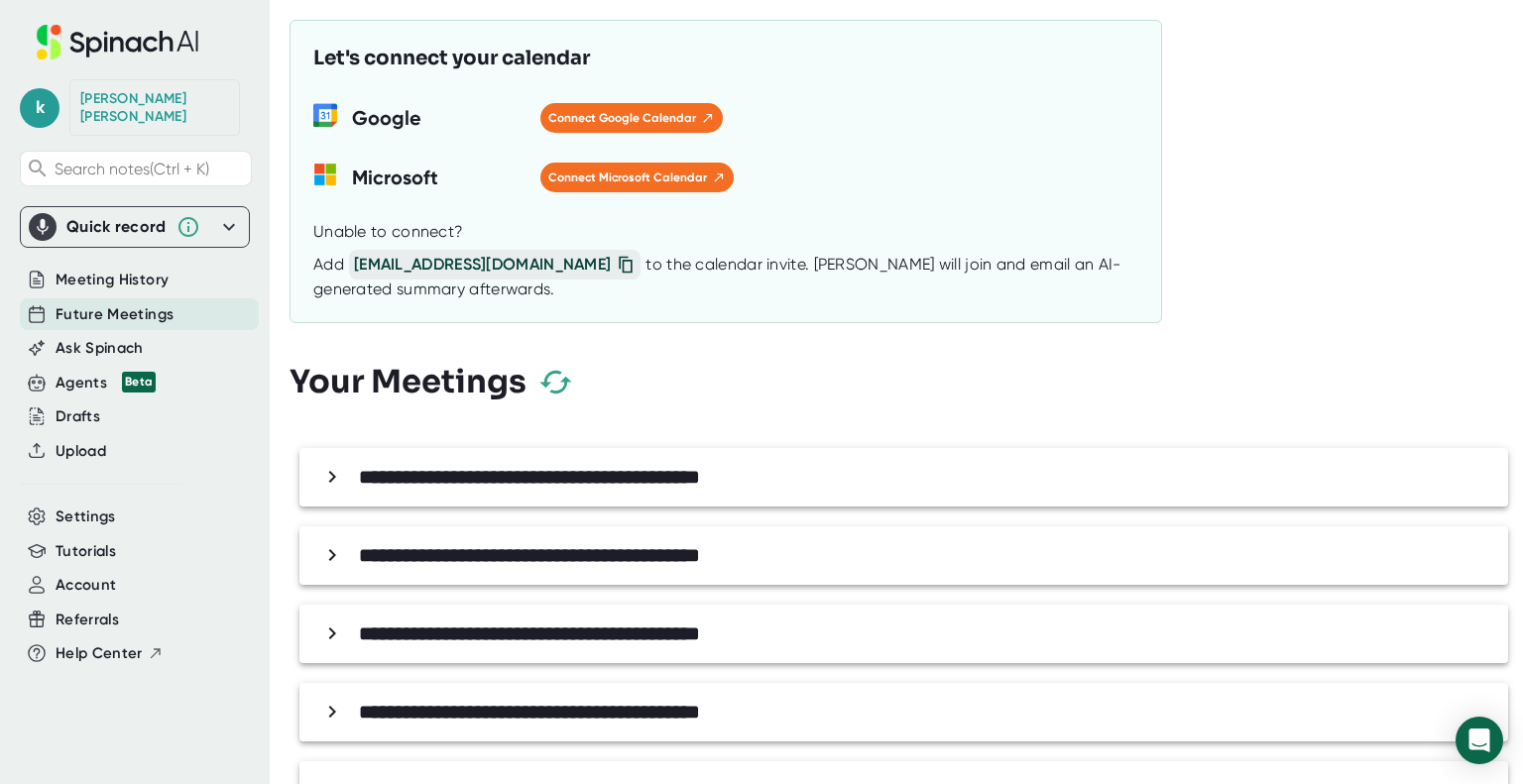 click 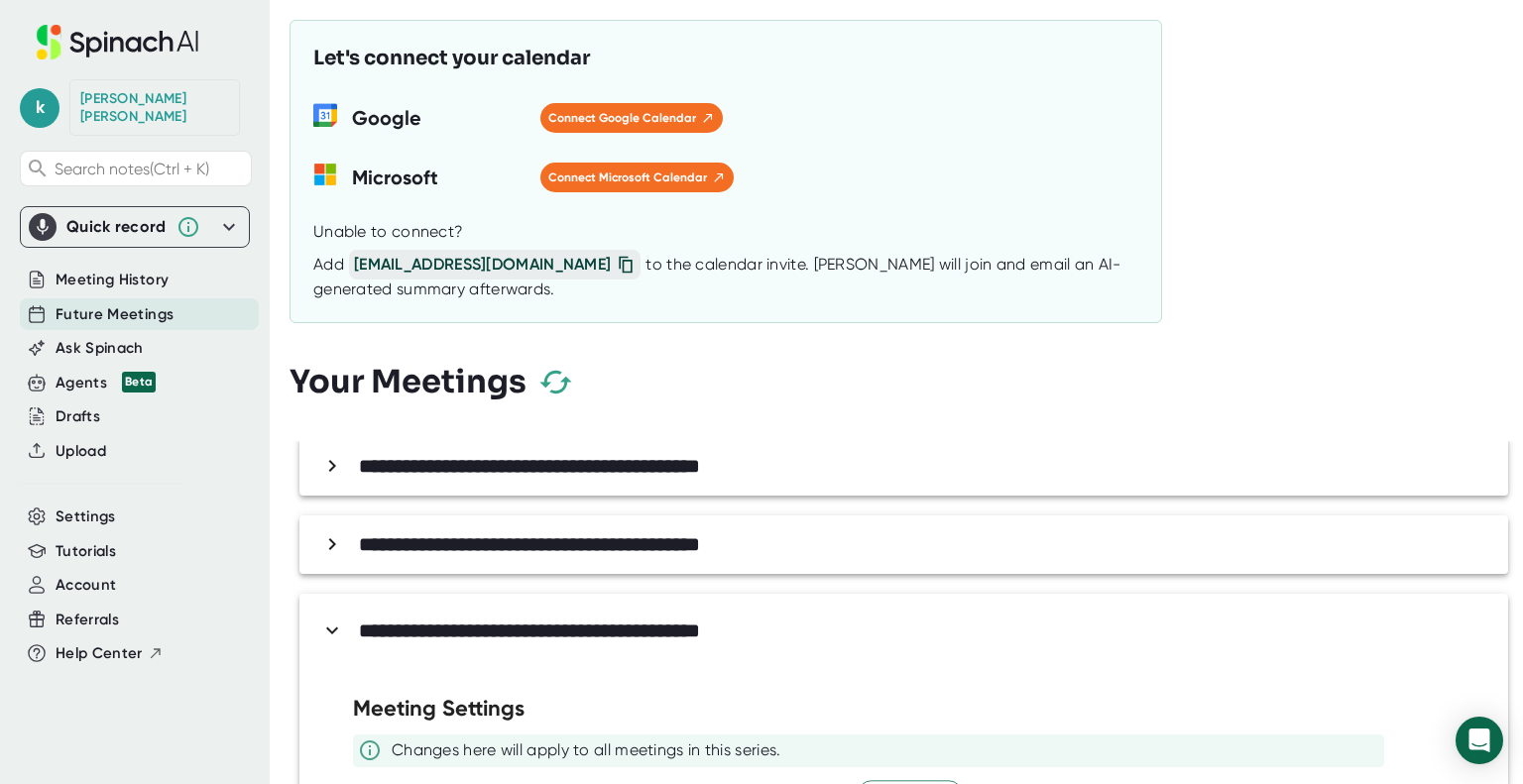 scroll, scrollTop: 386, scrollLeft: 0, axis: vertical 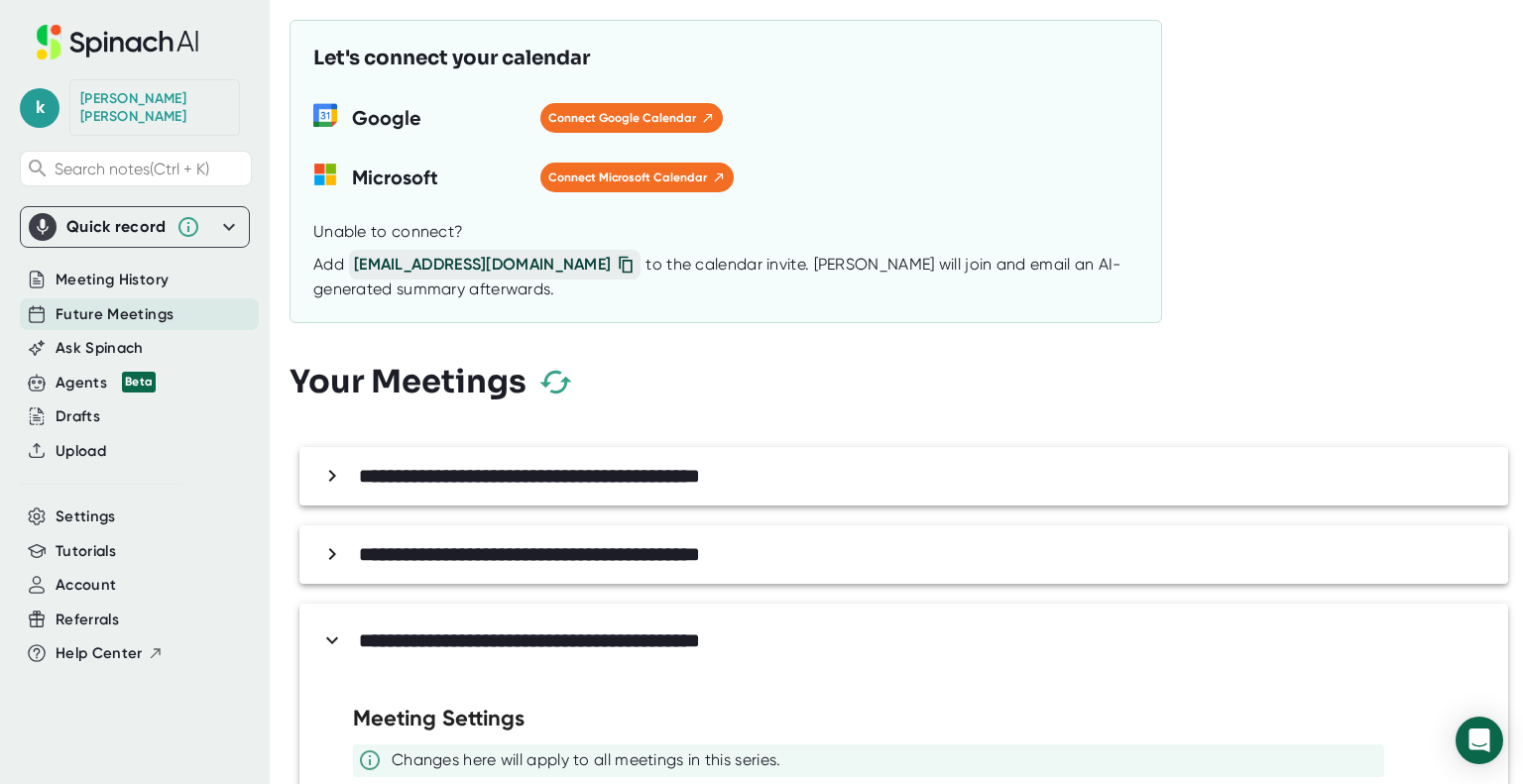 click 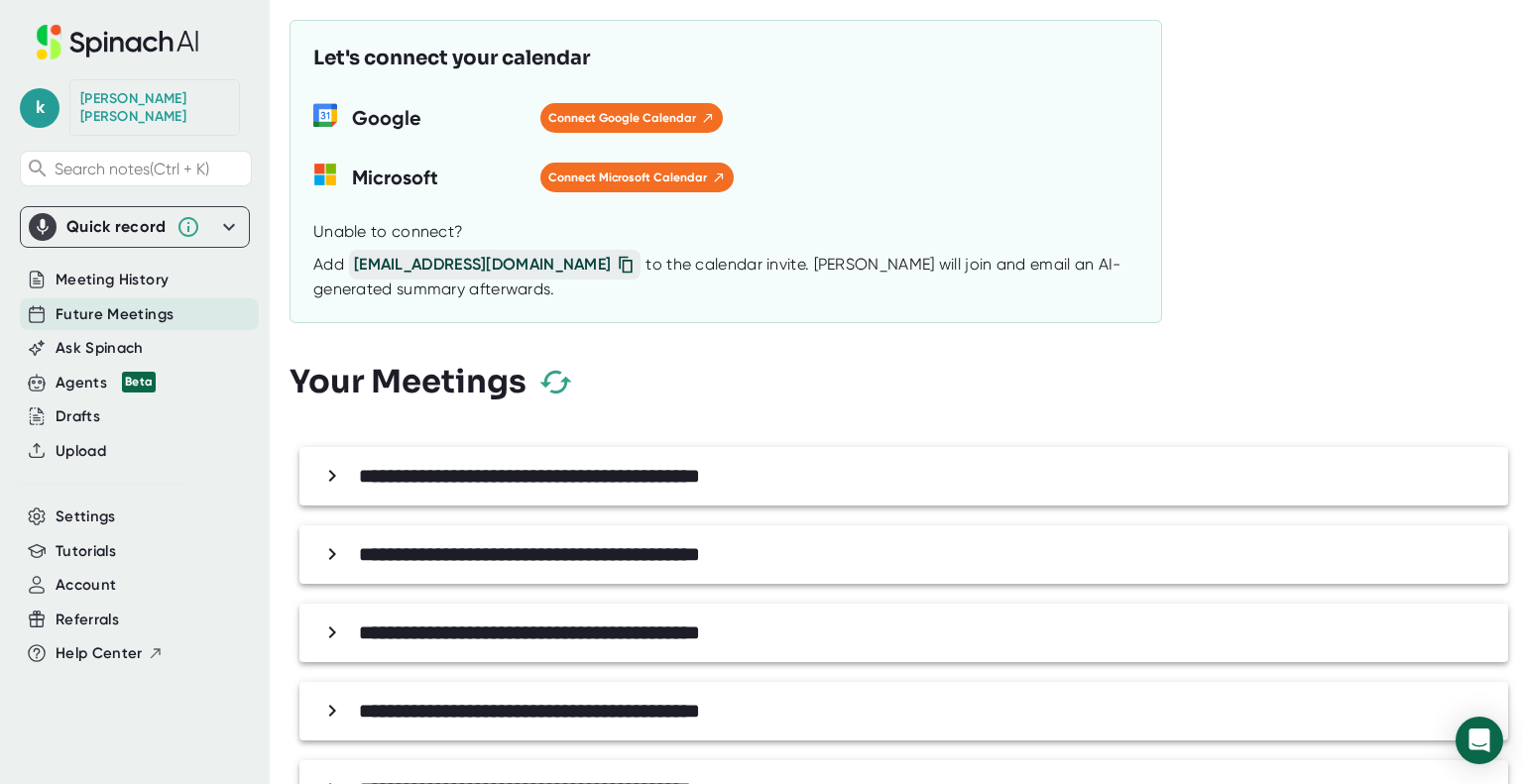click 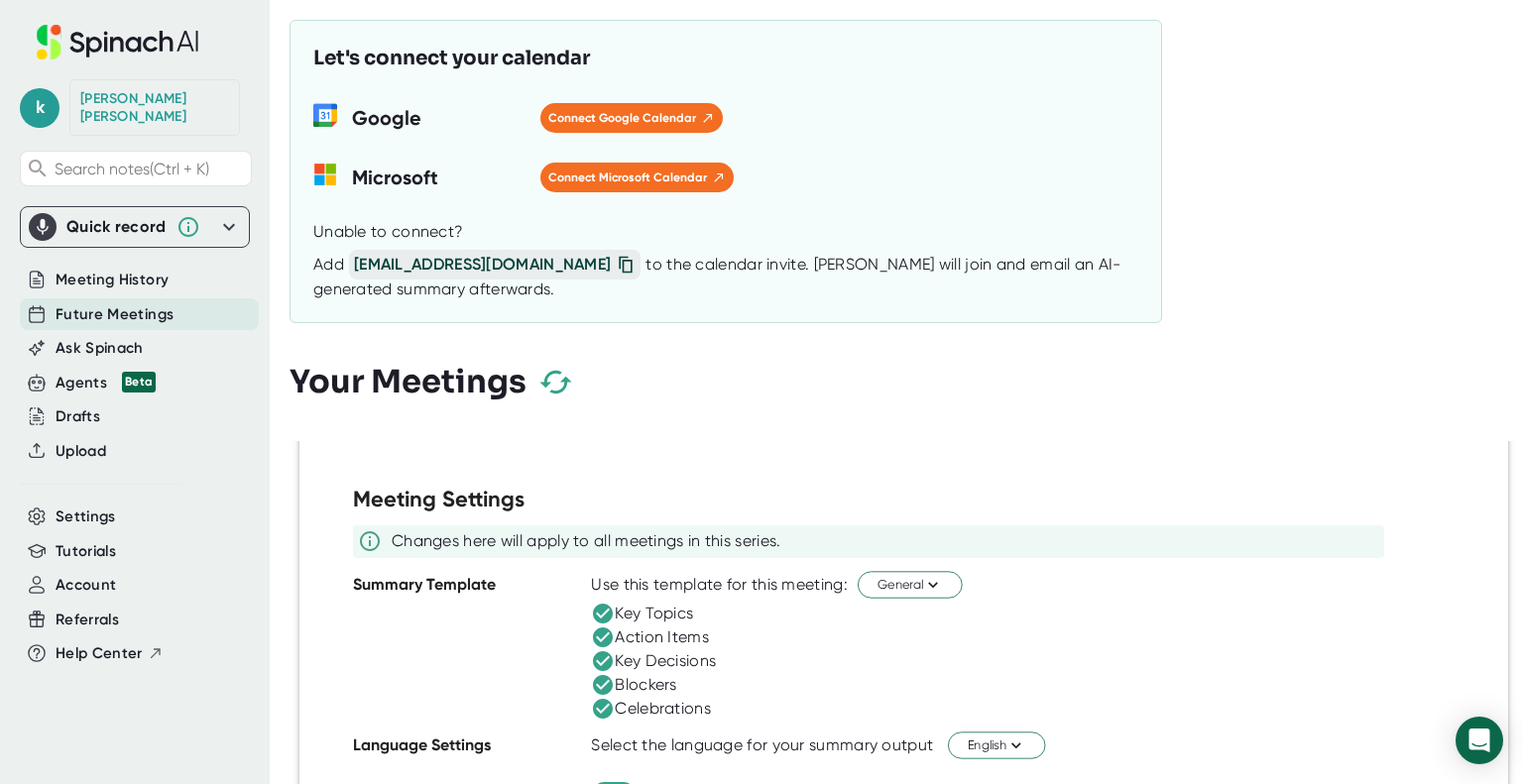 scroll, scrollTop: 651, scrollLeft: 0, axis: vertical 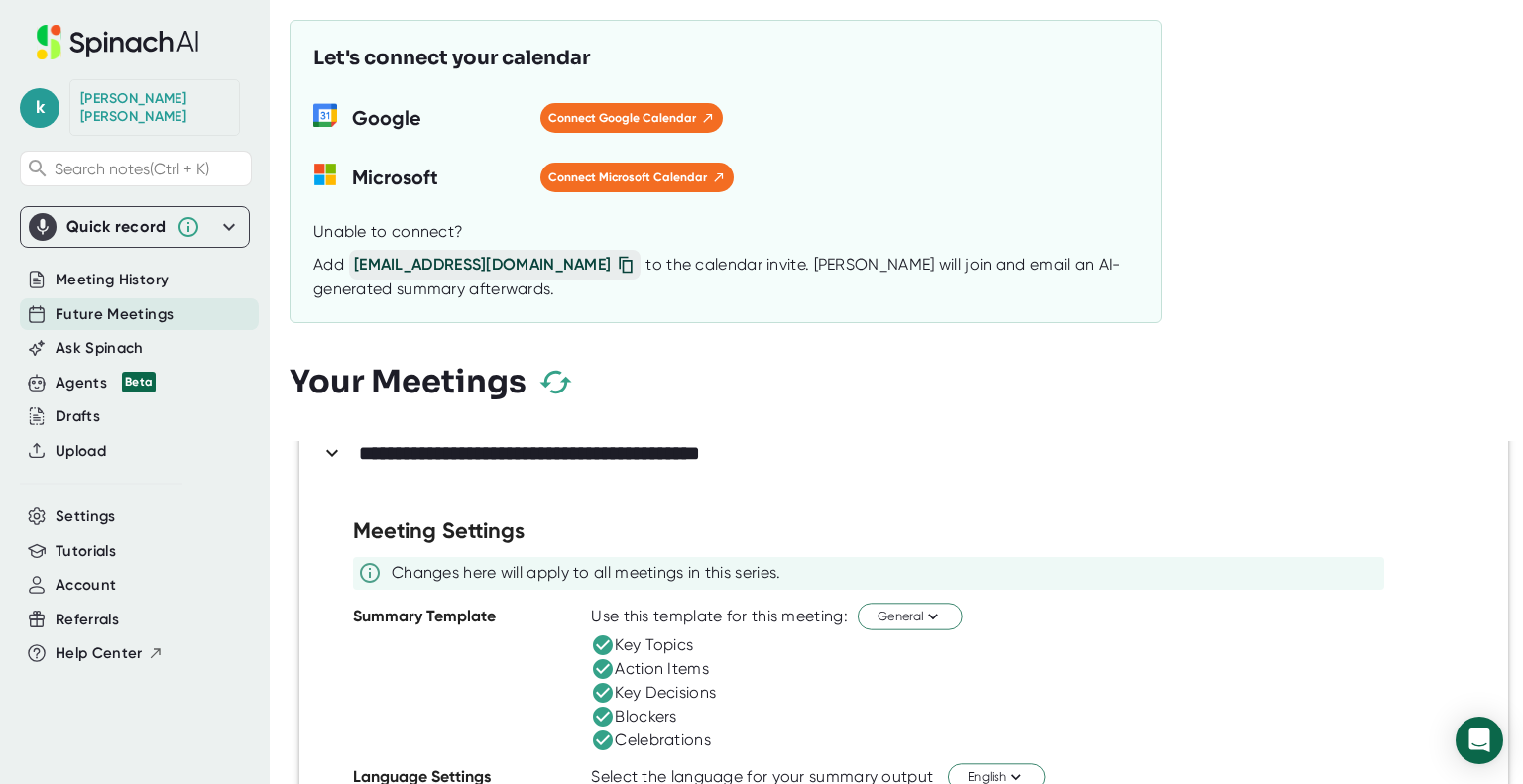click 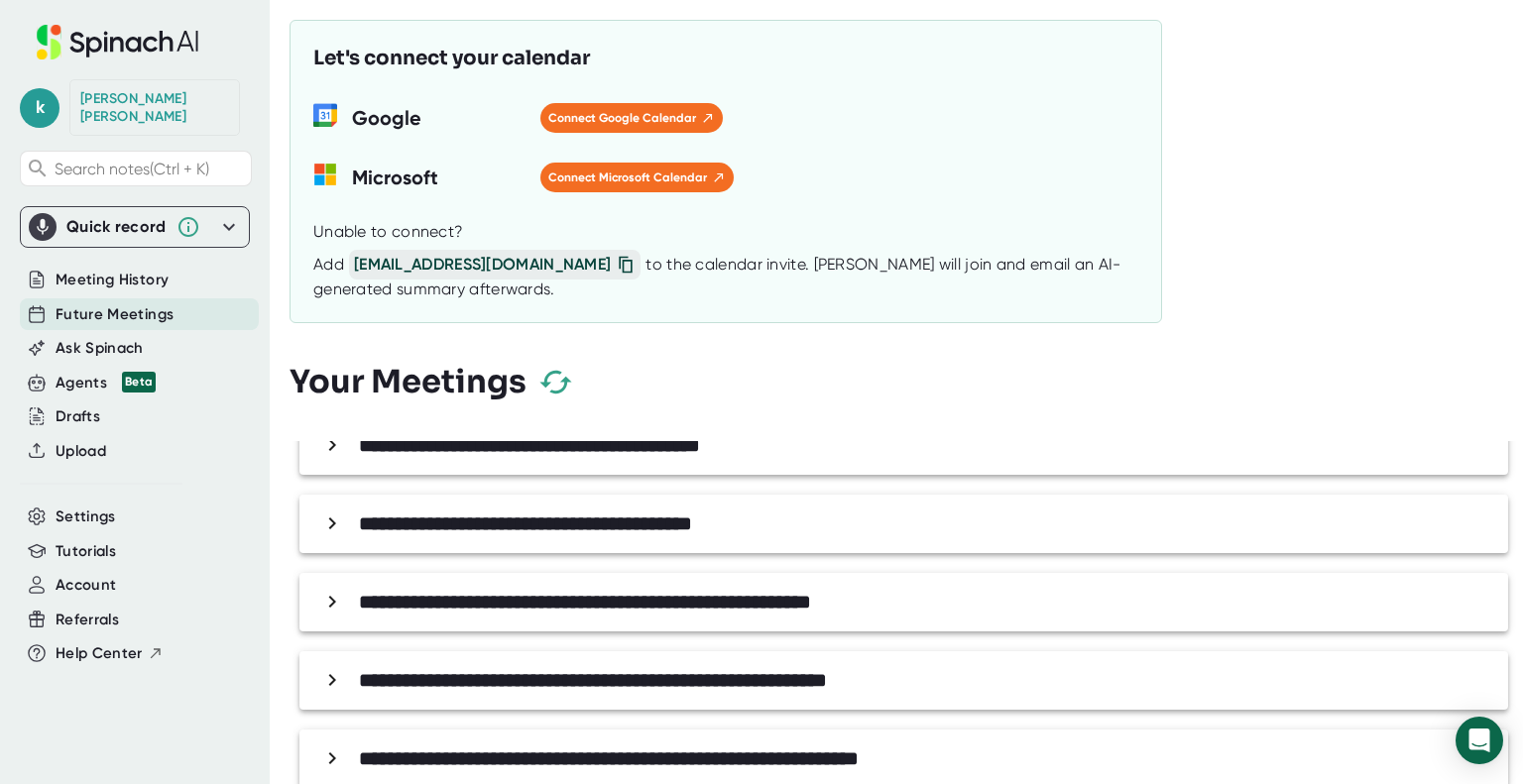 click 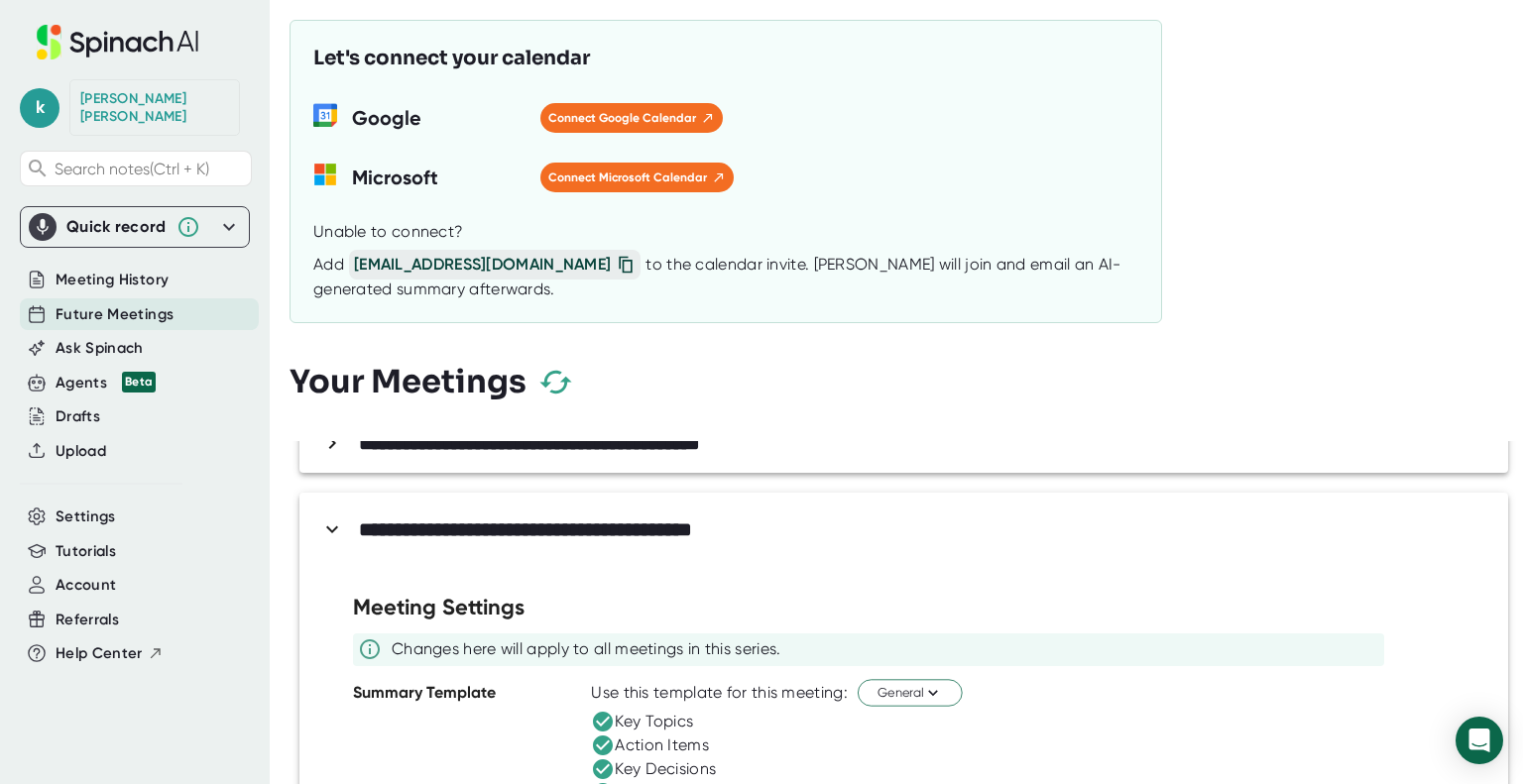 scroll, scrollTop: 652, scrollLeft: 0, axis: vertical 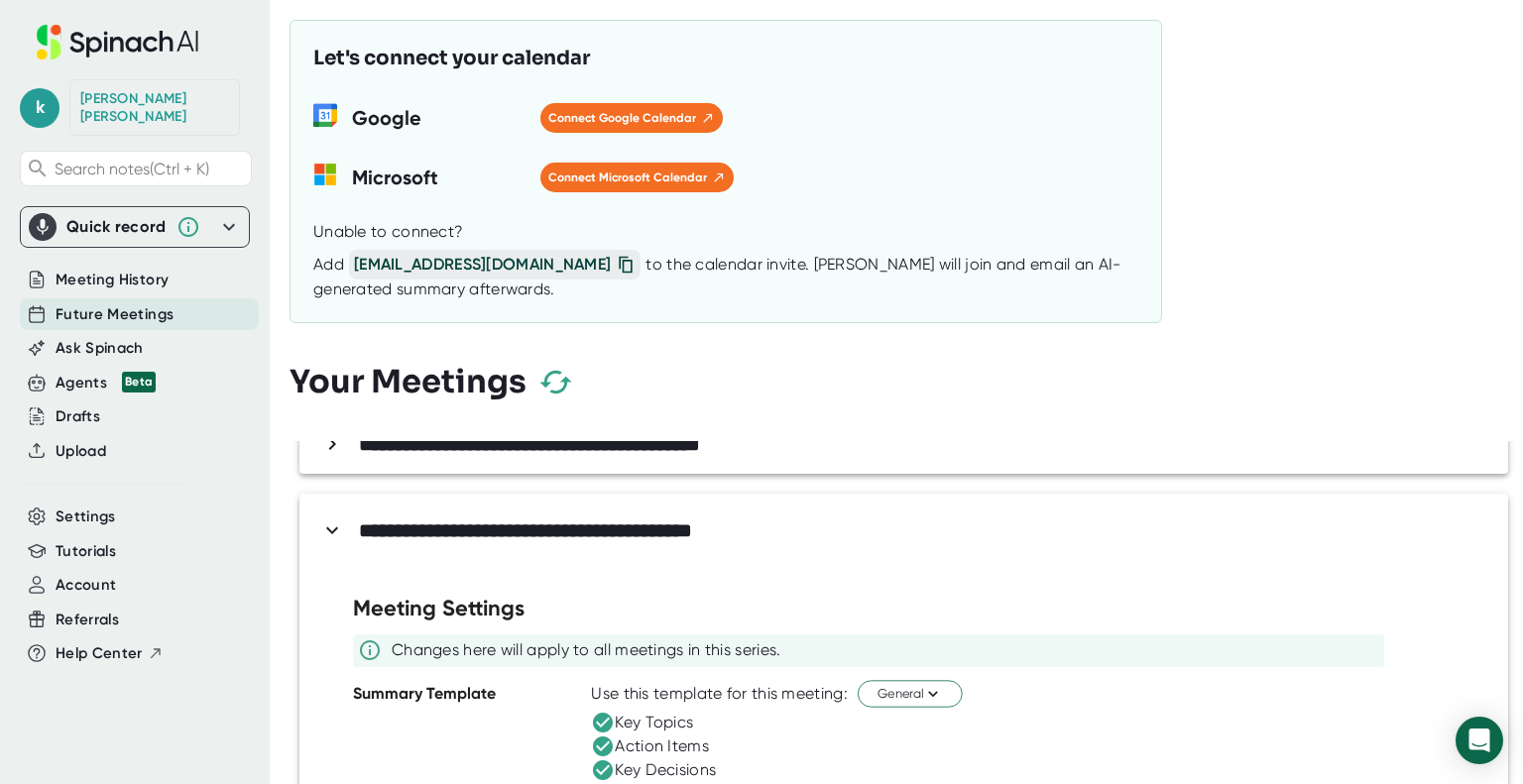 click 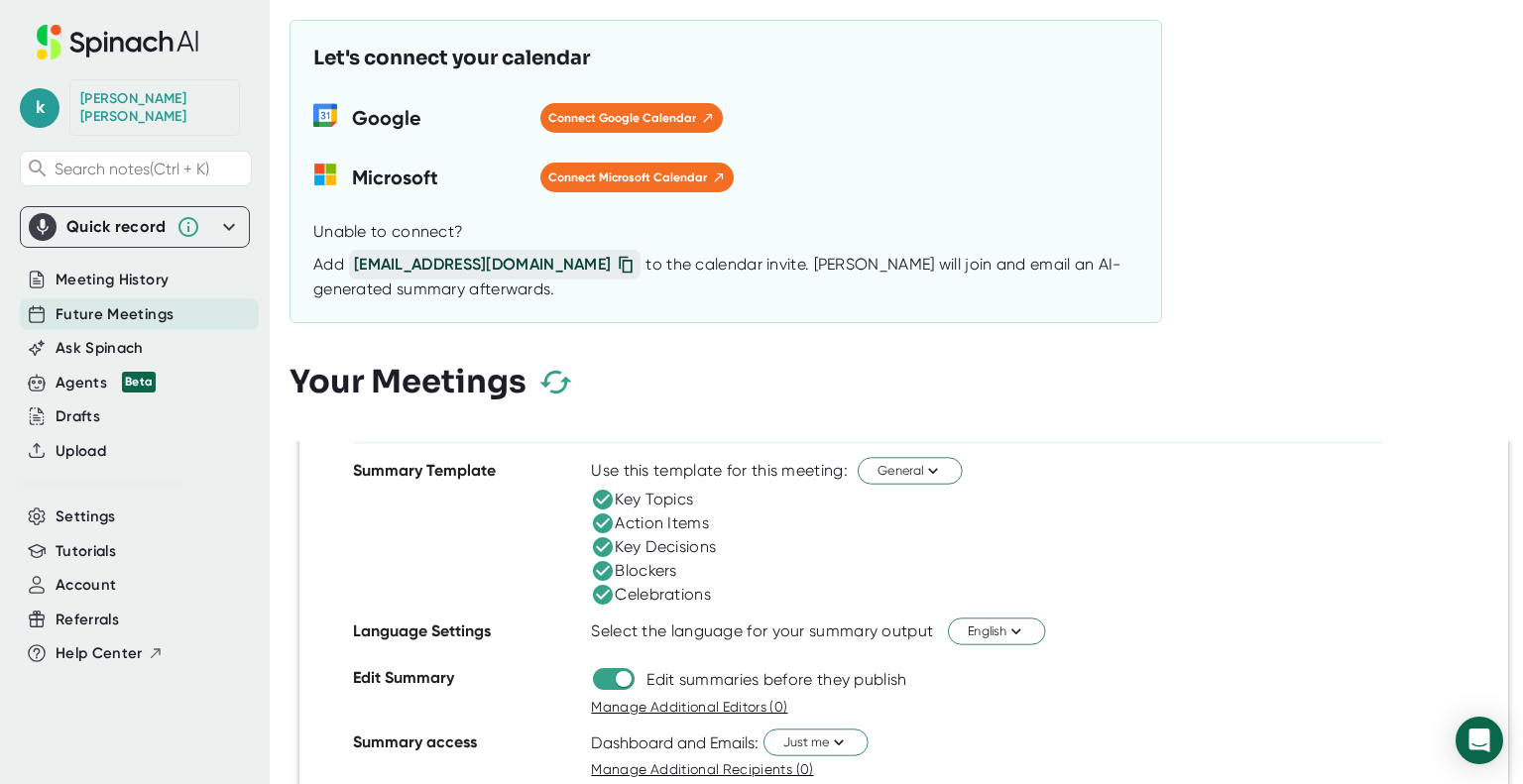 scroll, scrollTop: 653, scrollLeft: 0, axis: vertical 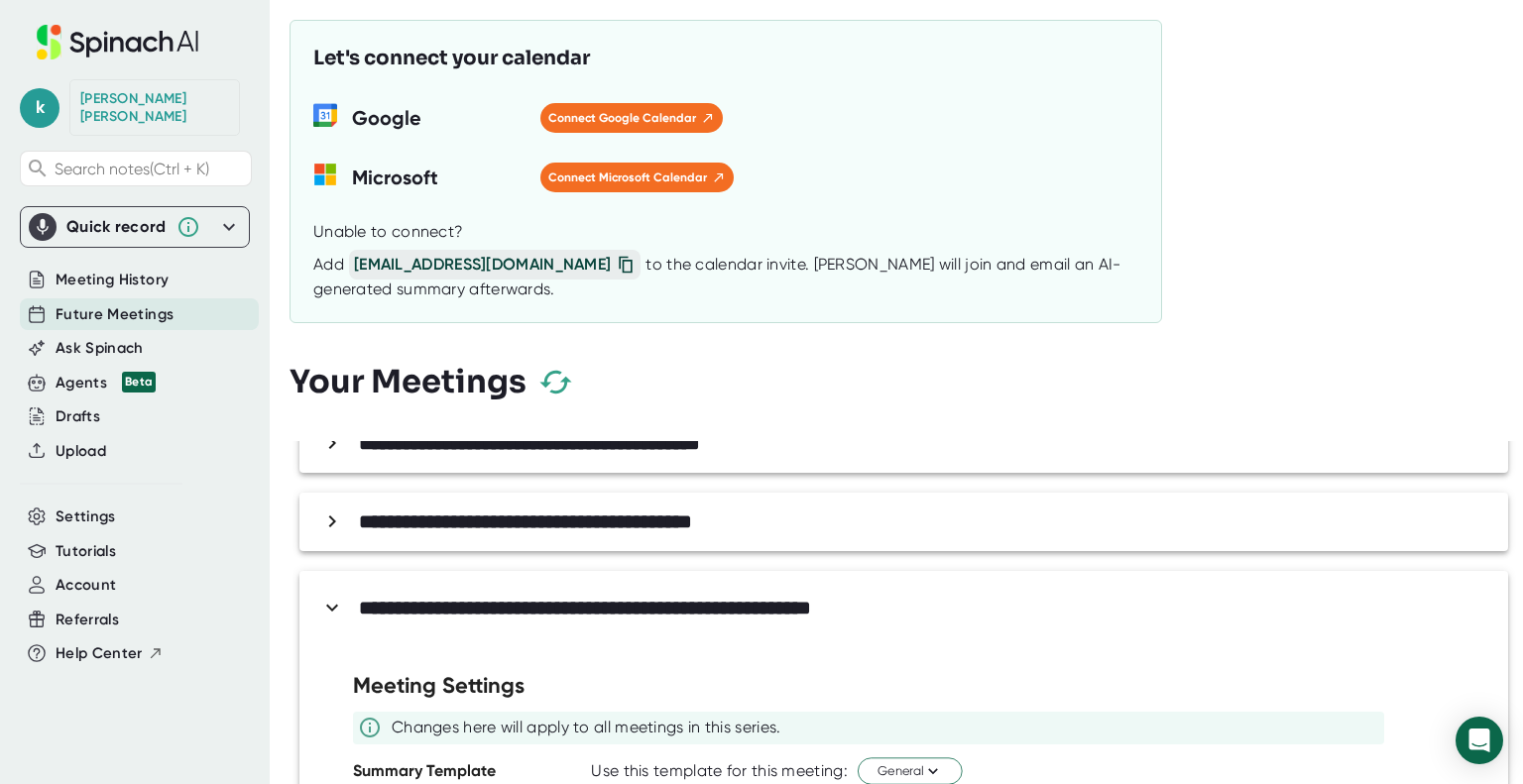click 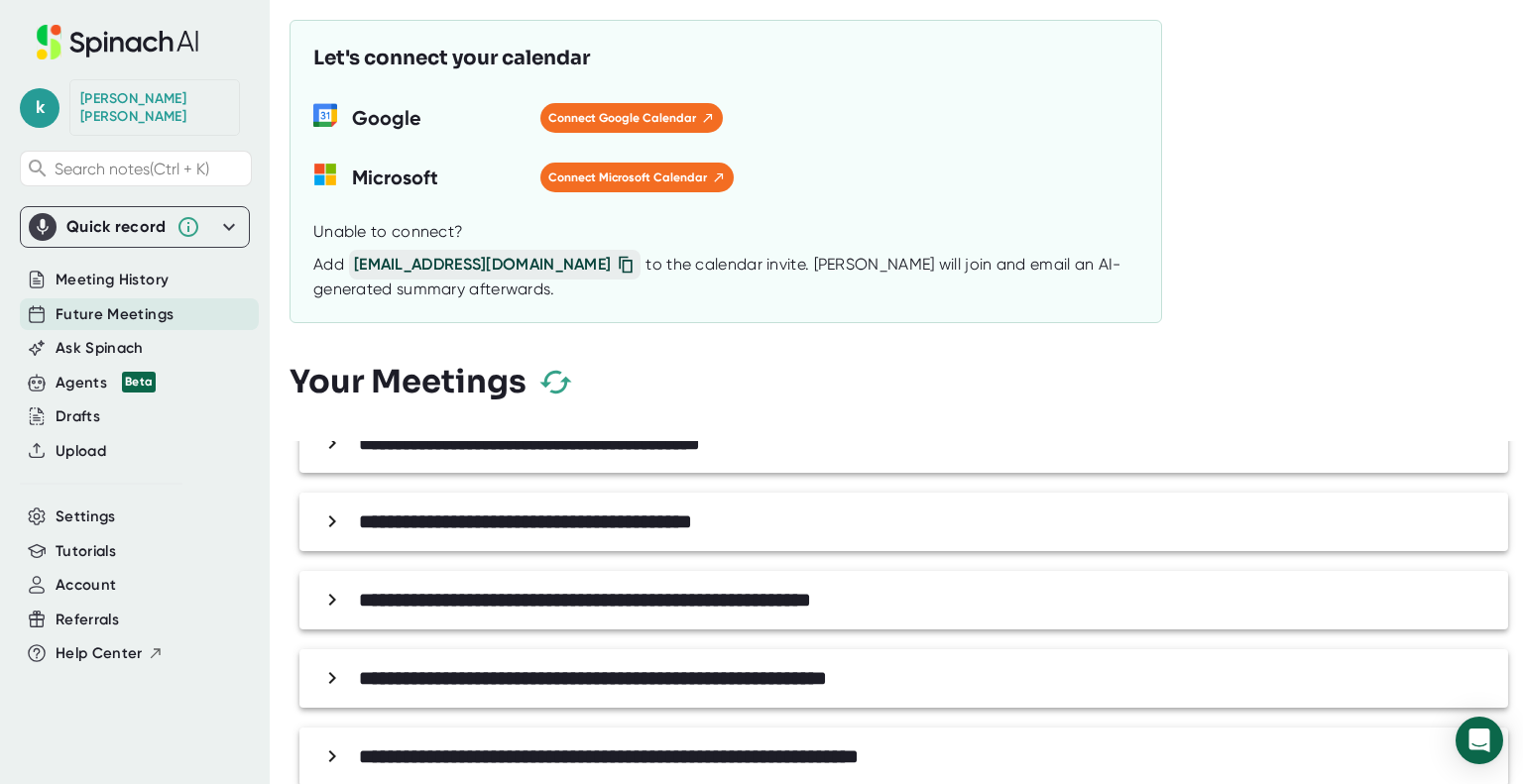 click 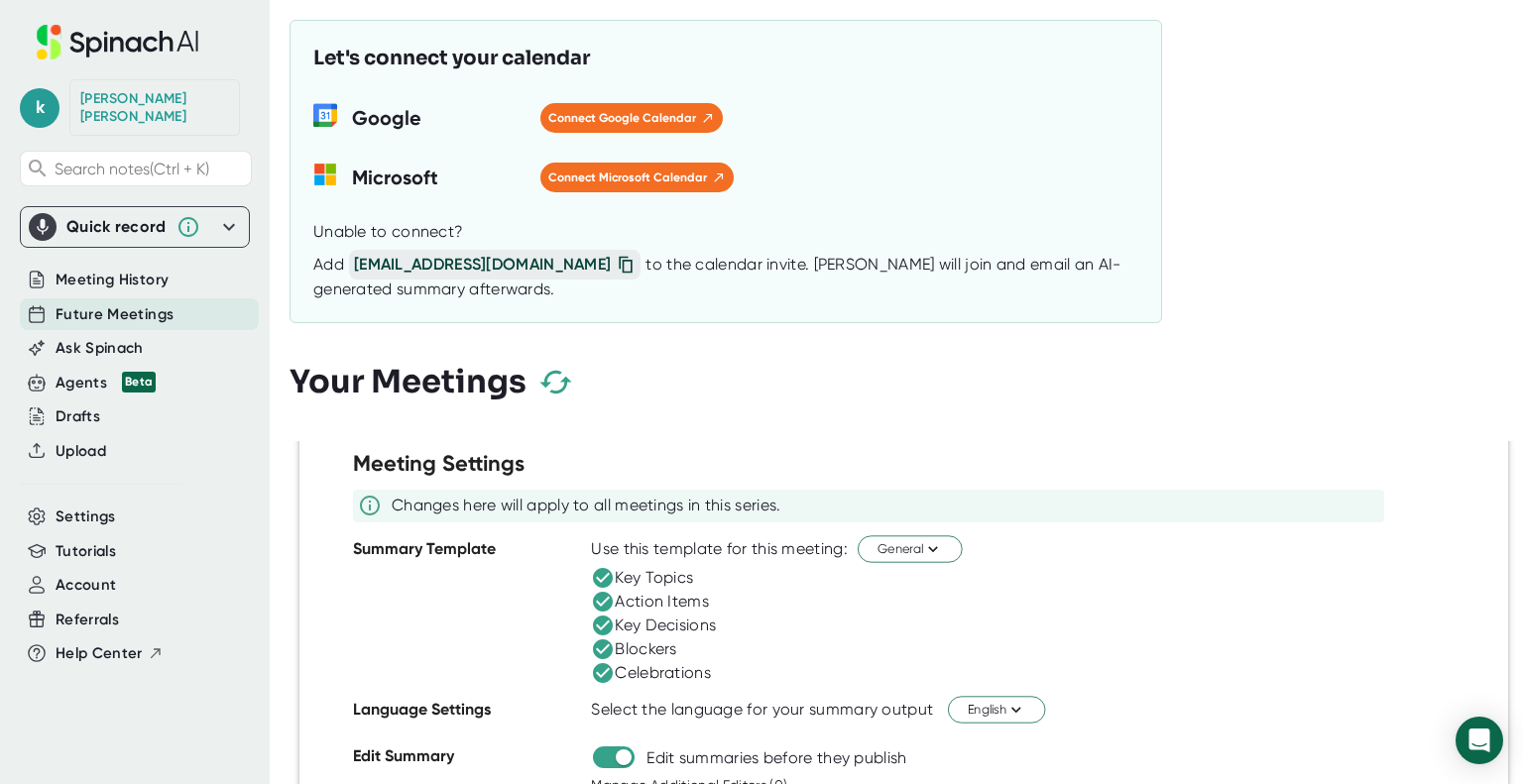 scroll, scrollTop: 653, scrollLeft: 0, axis: vertical 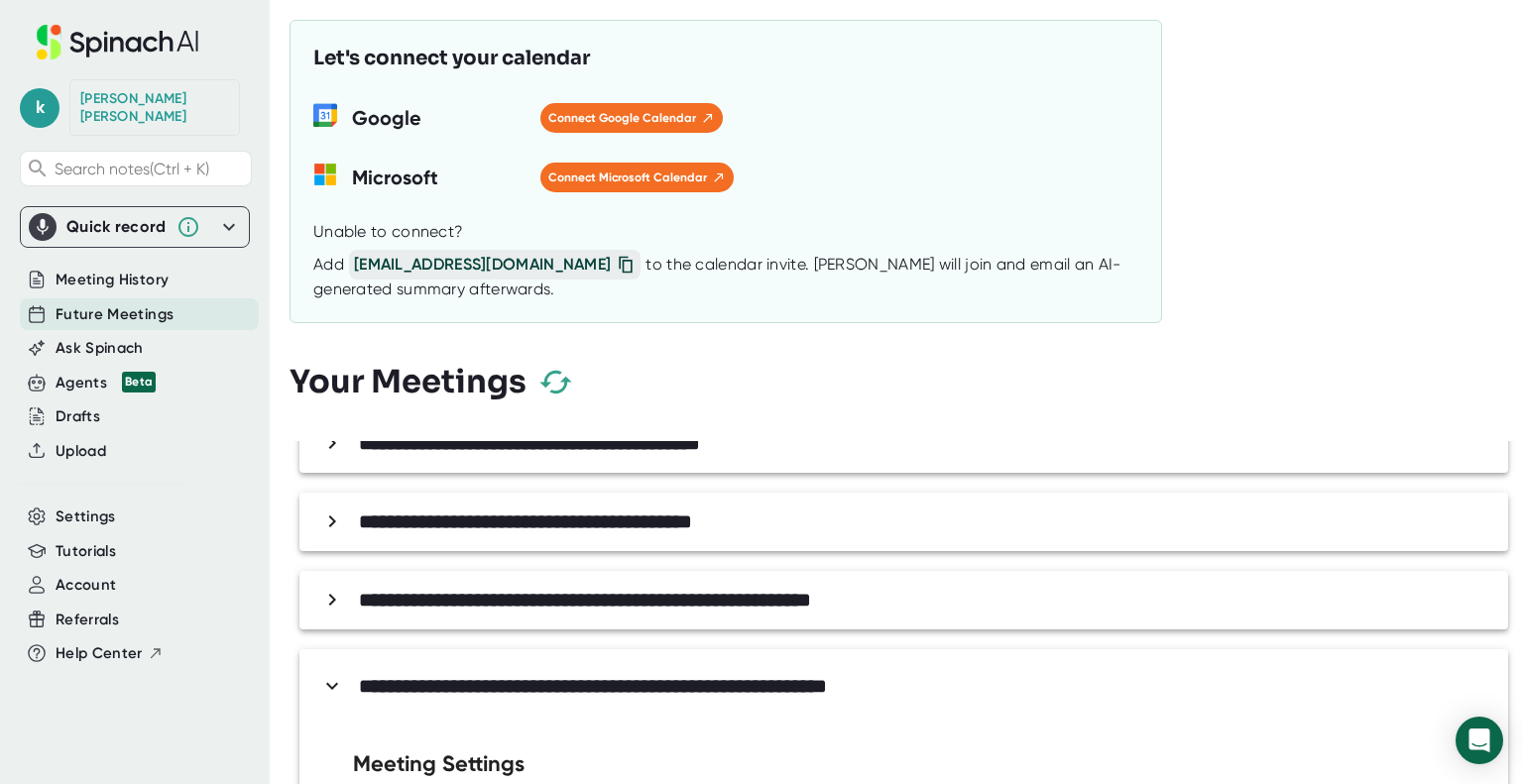 click 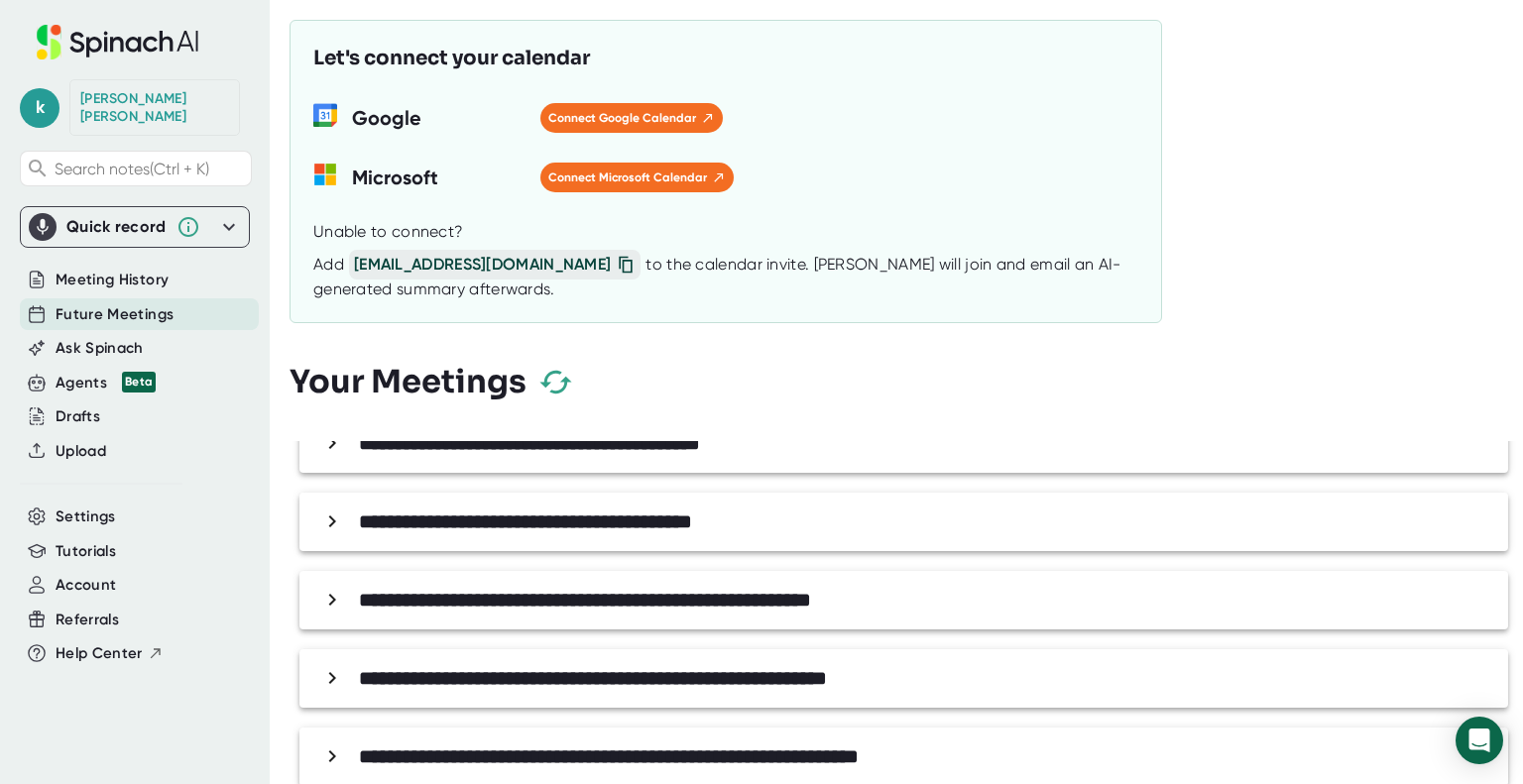 click 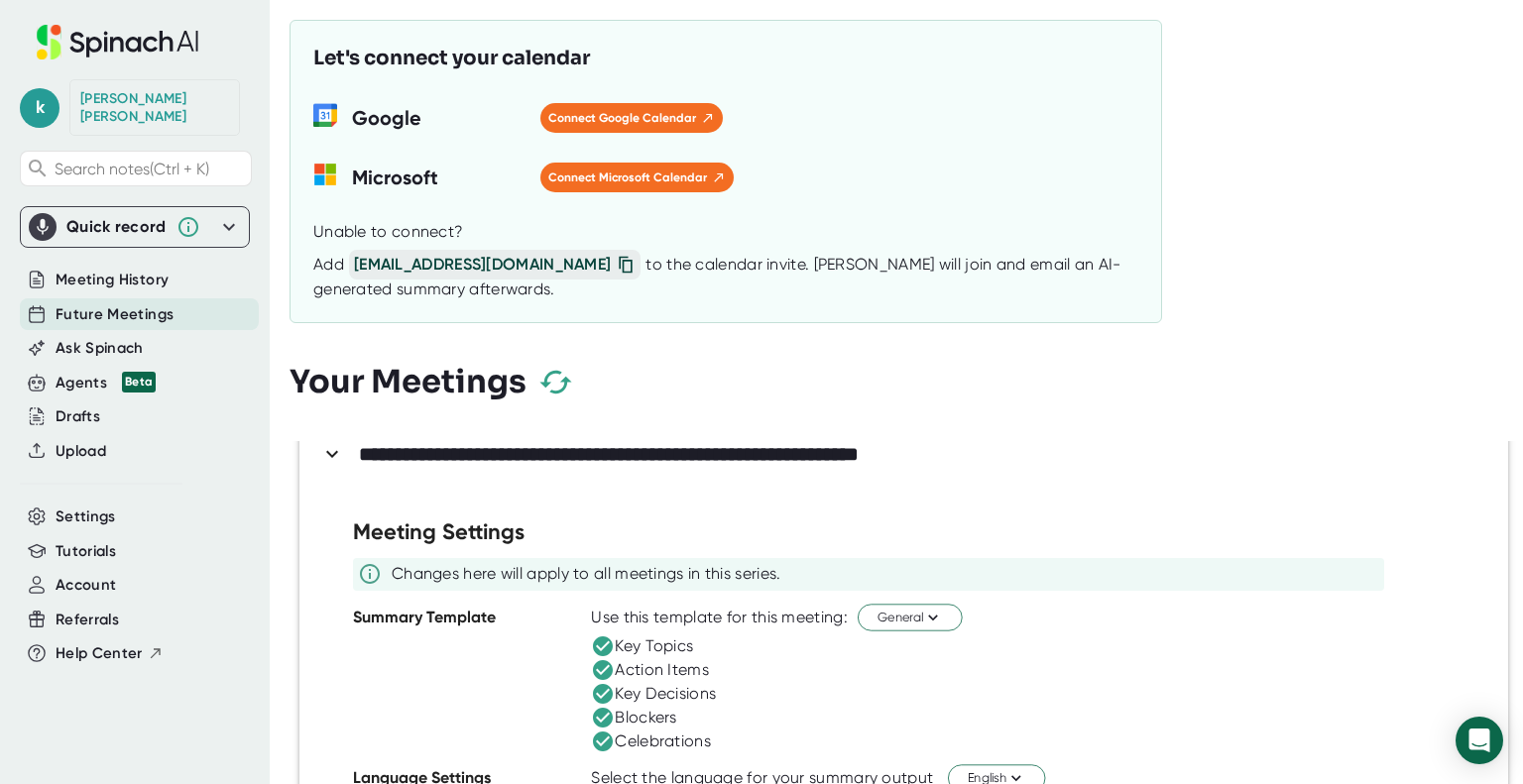 scroll, scrollTop: 959, scrollLeft: 0, axis: vertical 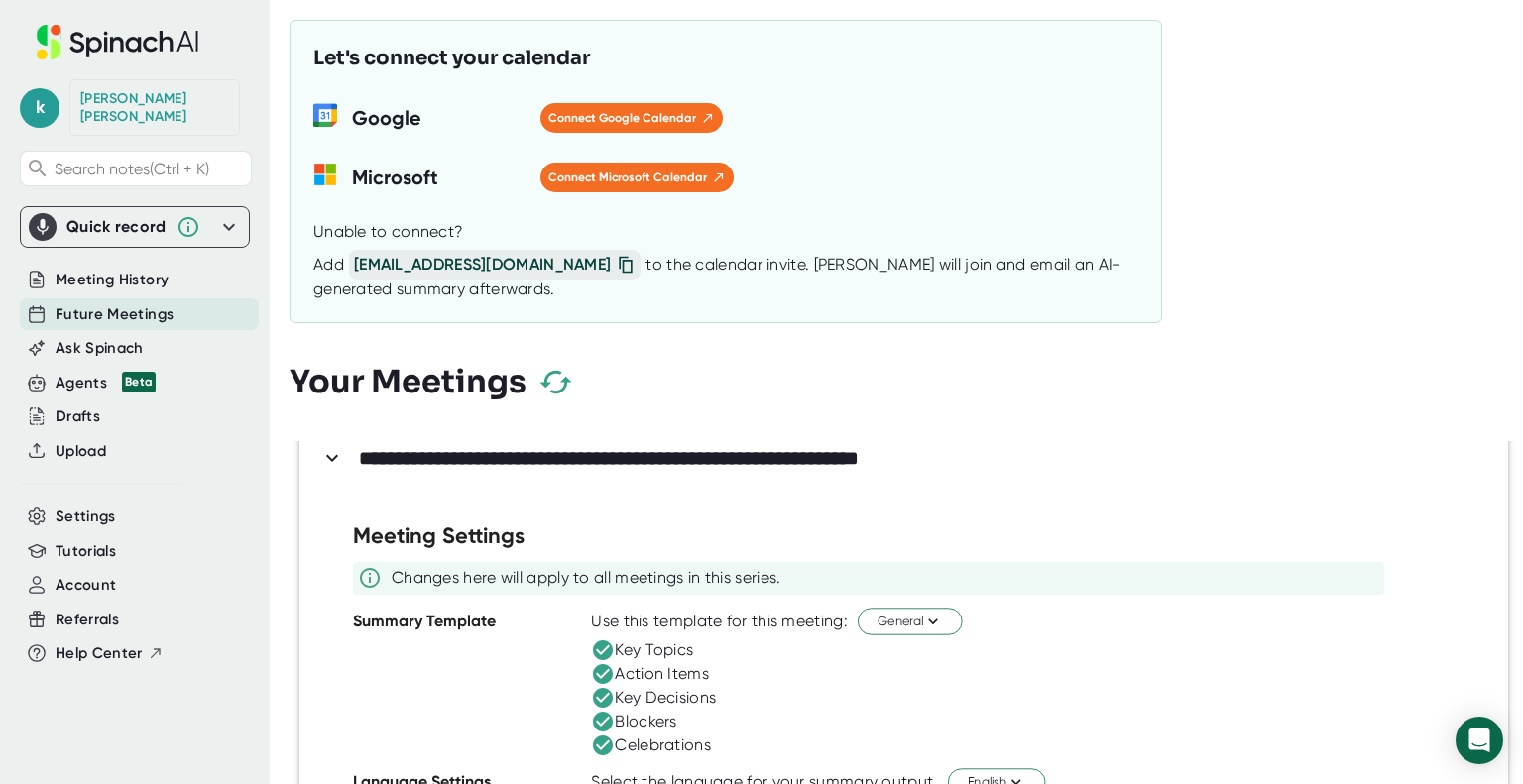 click 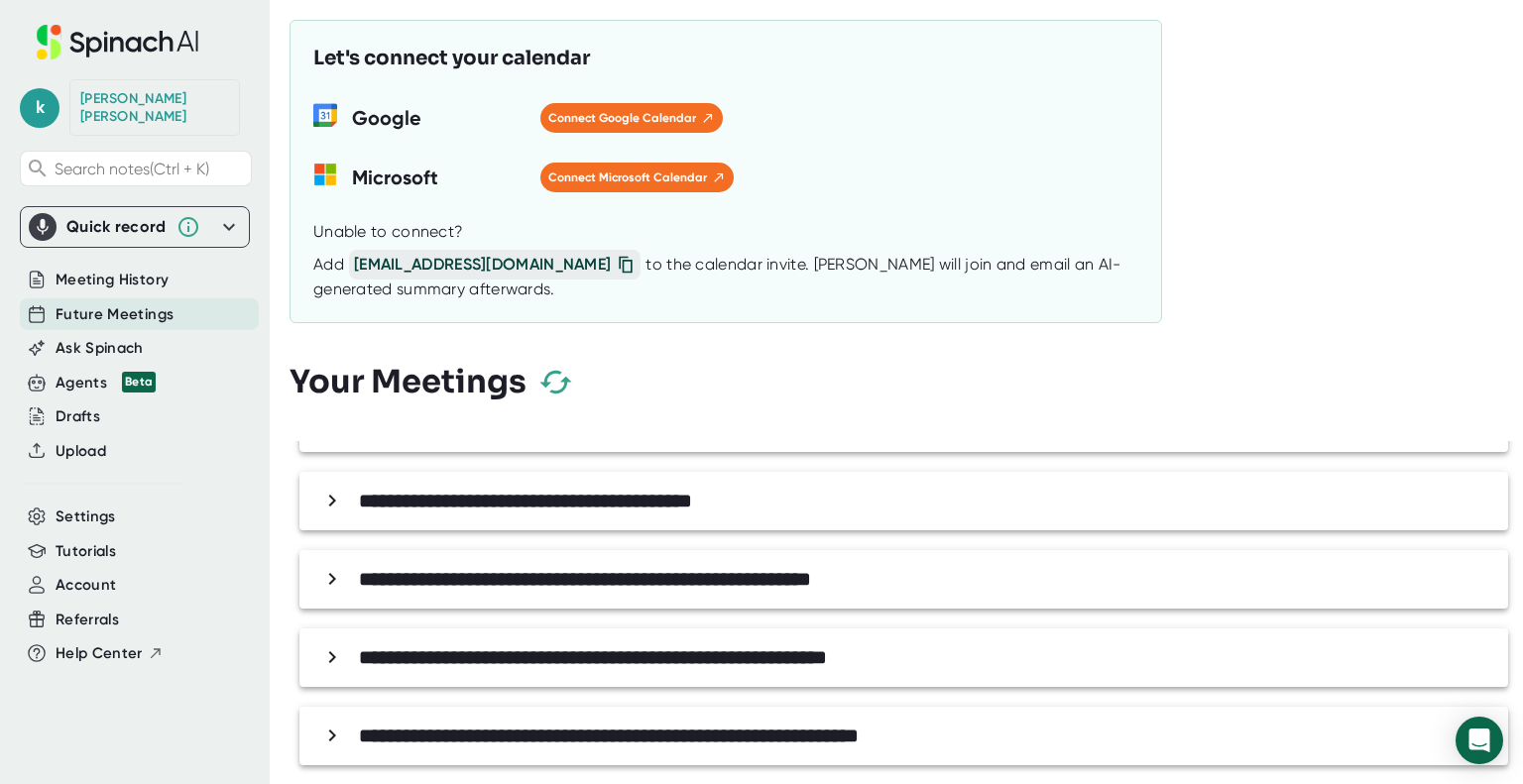 scroll, scrollTop: 674, scrollLeft: 0, axis: vertical 